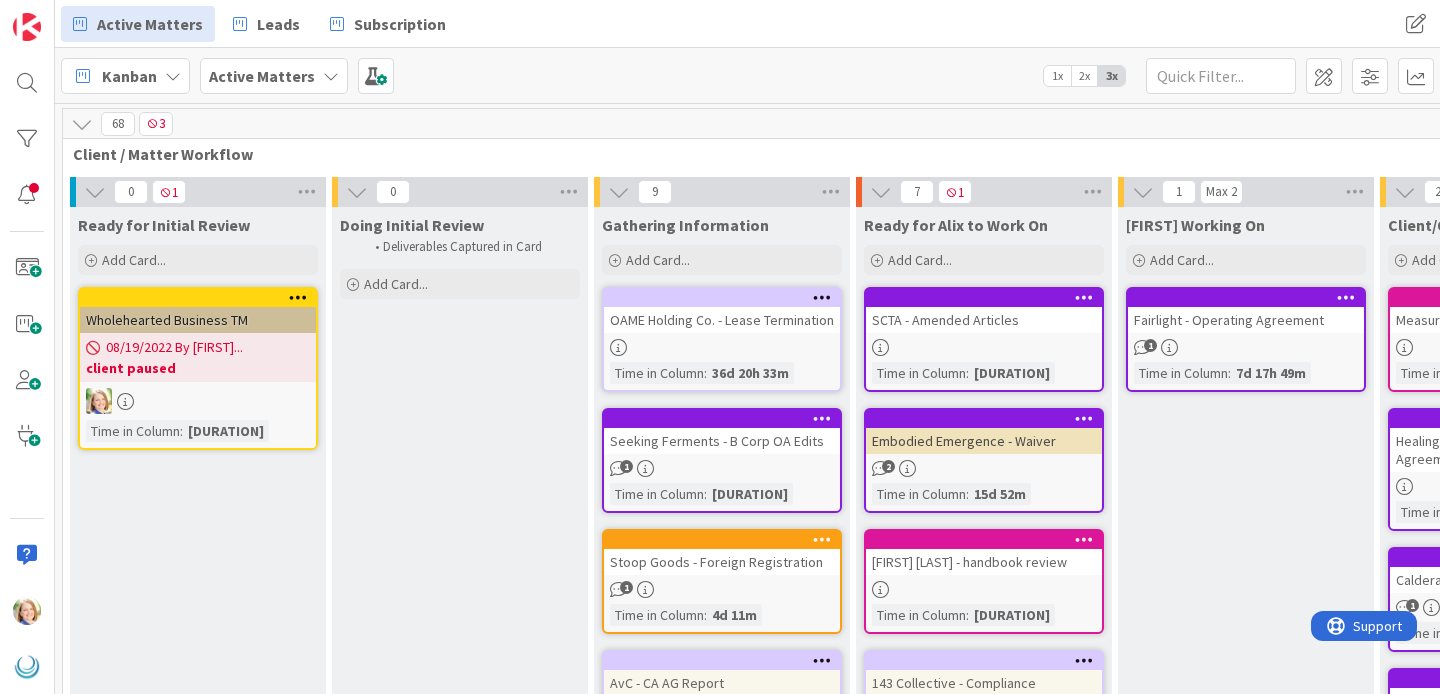 scroll, scrollTop: 0, scrollLeft: 0, axis: both 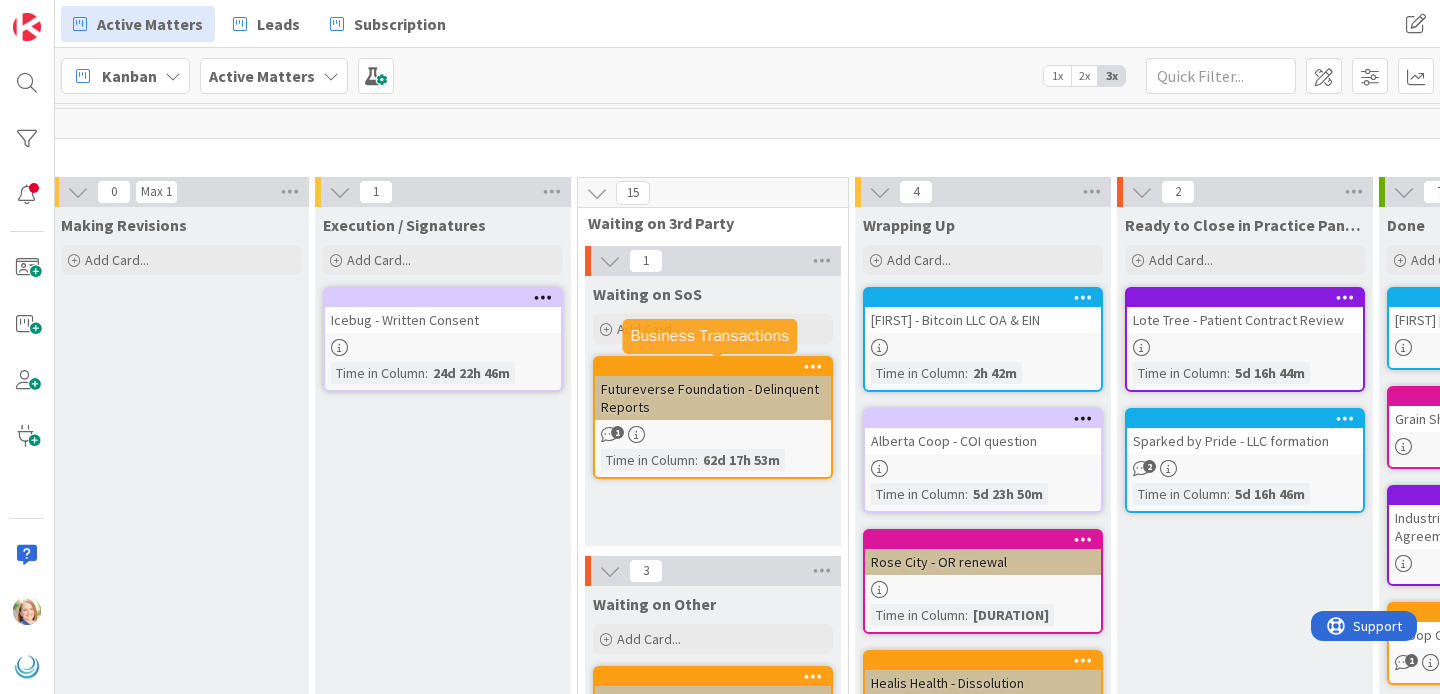 click at bounding box center (717, 367) 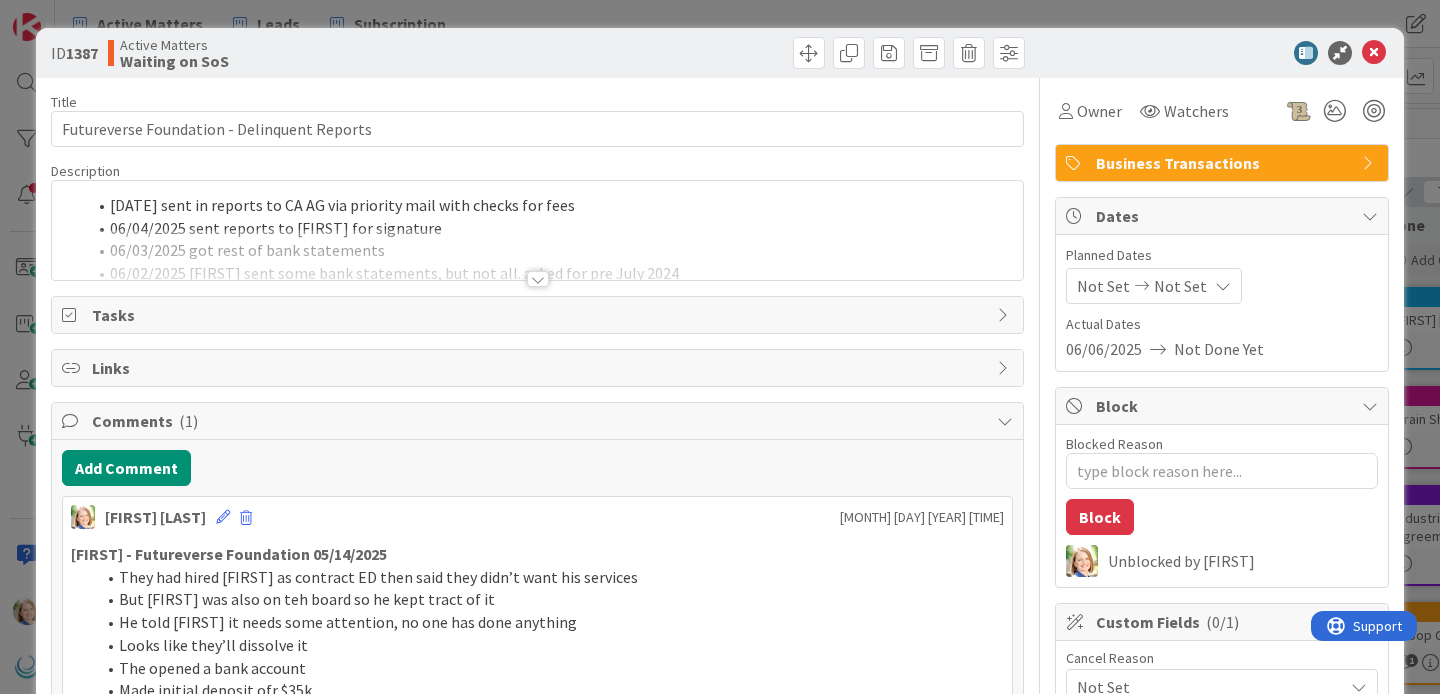 scroll, scrollTop: 0, scrollLeft: 0, axis: both 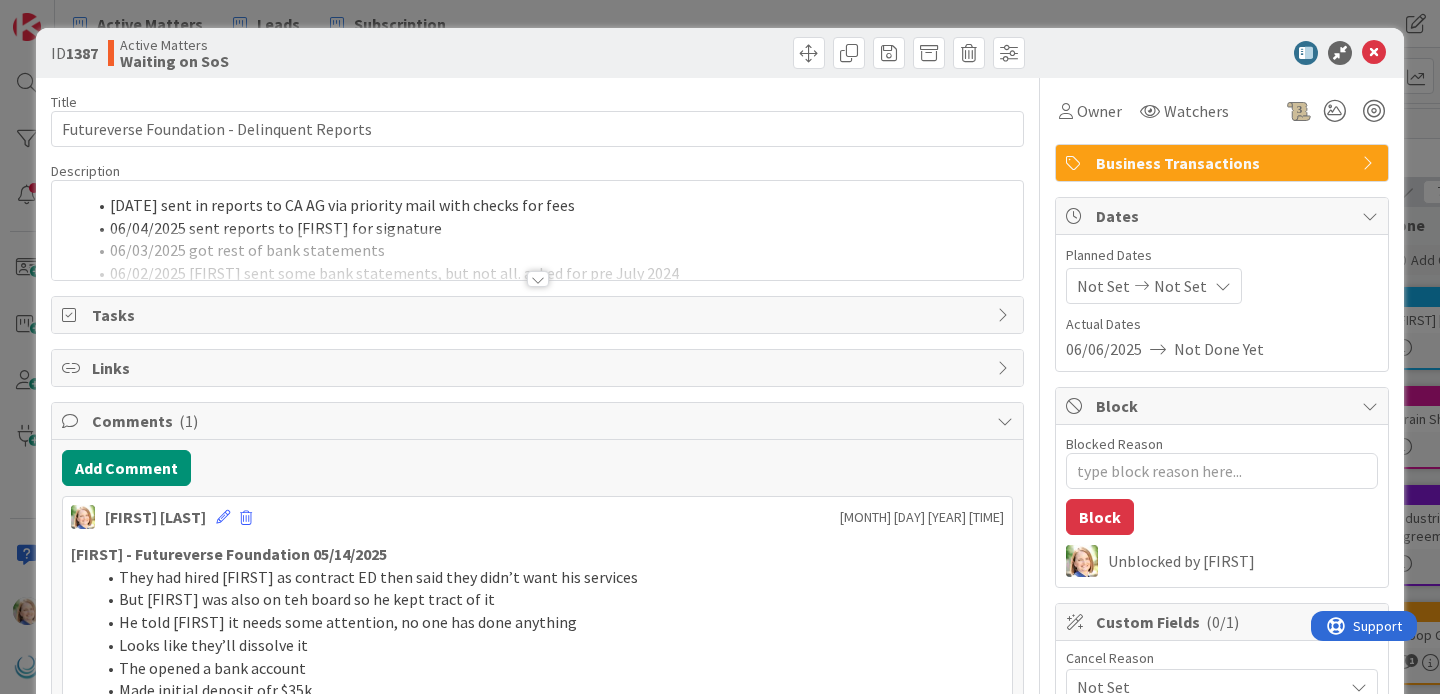 click on "06/06/2025 sent in reports to CA AG via priority mail with checks for fees 06/04/2025 sent reports to [FIRST] for signature 06/03/2025 got rest of bank statements 06/02/2025 [FIRST] sent some bank statements, but not all. asked for pre July 2024 5/30/2025 started working on it, asked [FIRST] for P&L and balance sheet for 2023 and 2024 05/23/2025 EL signed, invoice sent 05/23/2025 EL sent 05/22/2025 they wnate to proceed, i asked who will sign EL 05/20/2025 sent quote for $4000 05/19/2025 once receive file from [FIRST], will prepare quote for dissolution 05/19/2025 had consult: https://fathom.video/calls/302981592?tab=summary 05/15/2025 booked another call for 5/19 05/14/2025 [FIRST] [LAST] referred me. waiting for client to reach out" at bounding box center [537, 230] 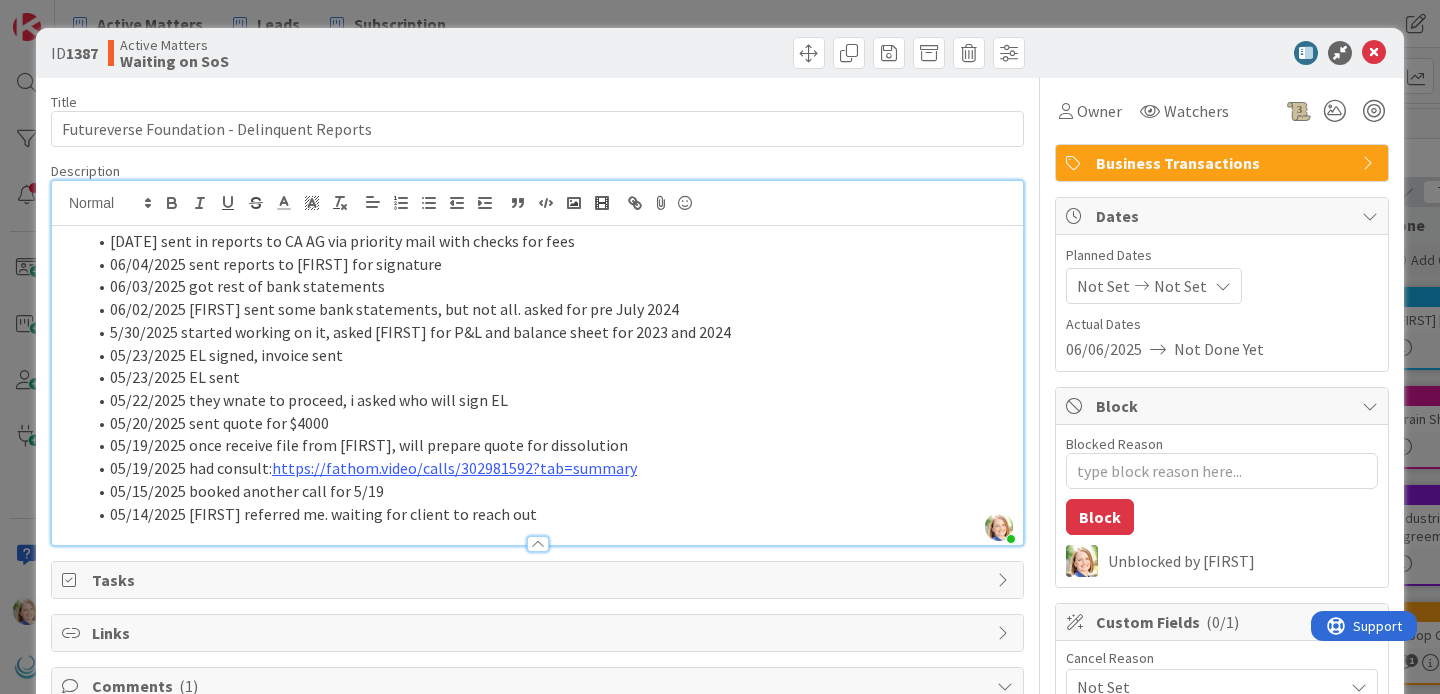 scroll, scrollTop: 0, scrollLeft: 0, axis: both 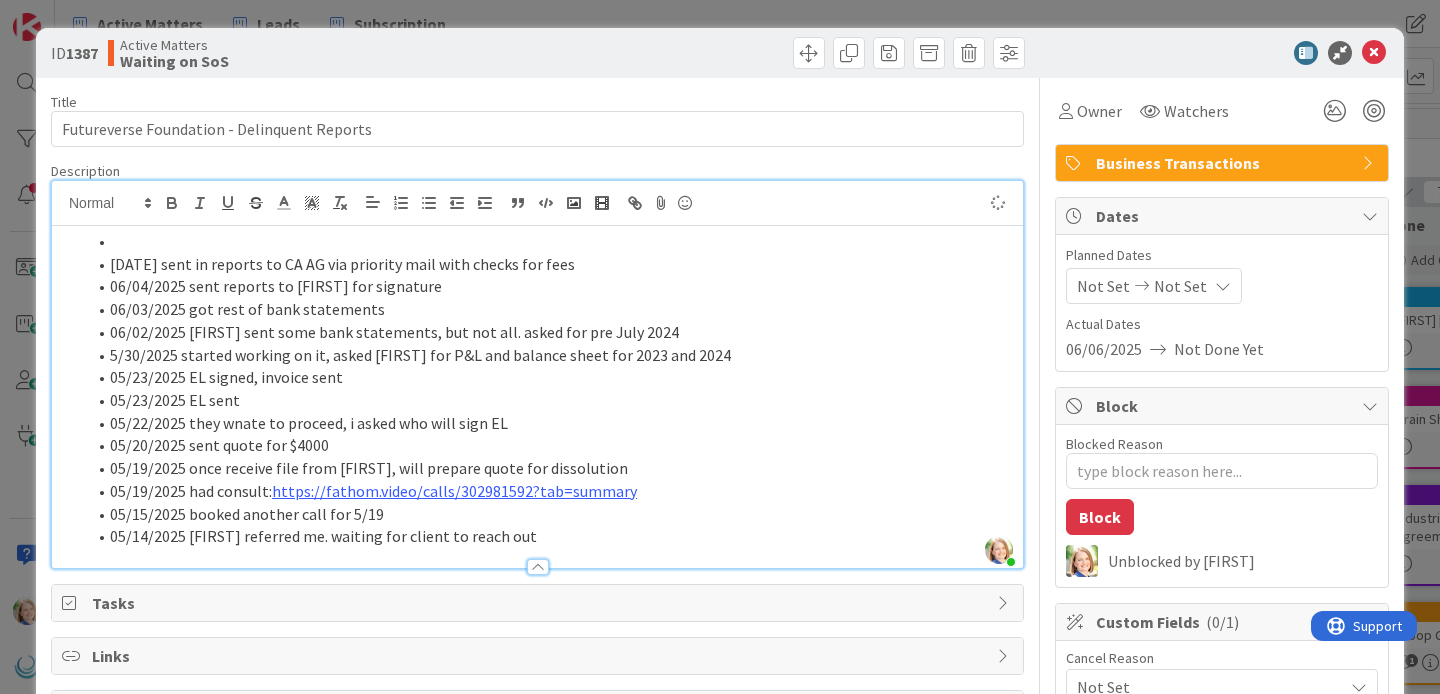 type on "x" 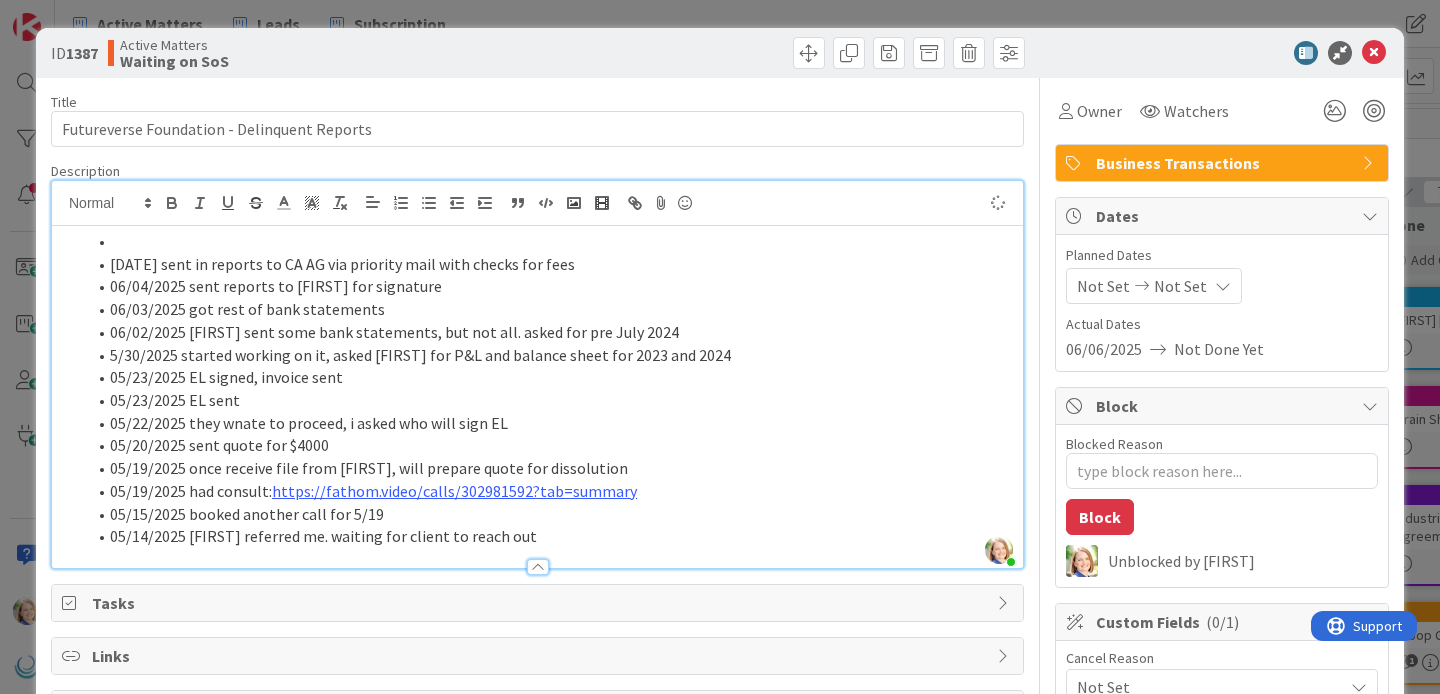 type 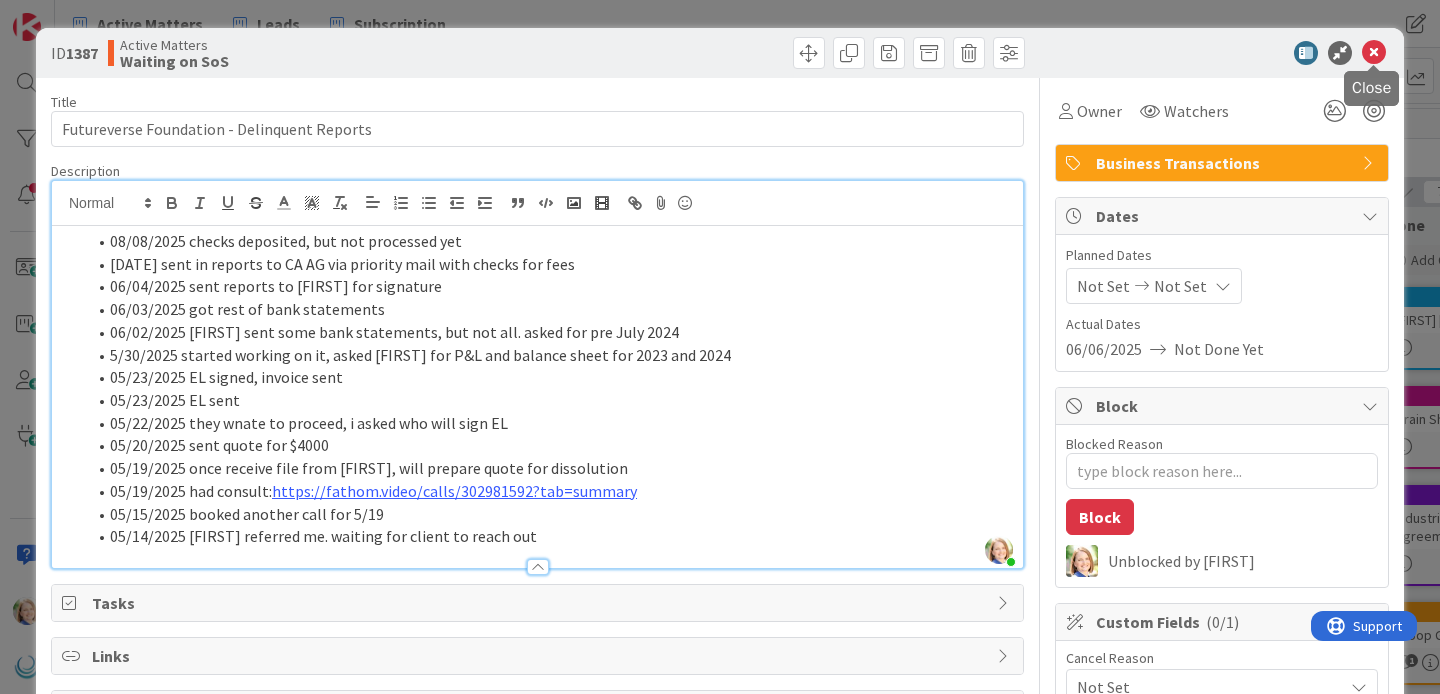 click at bounding box center (1374, 53) 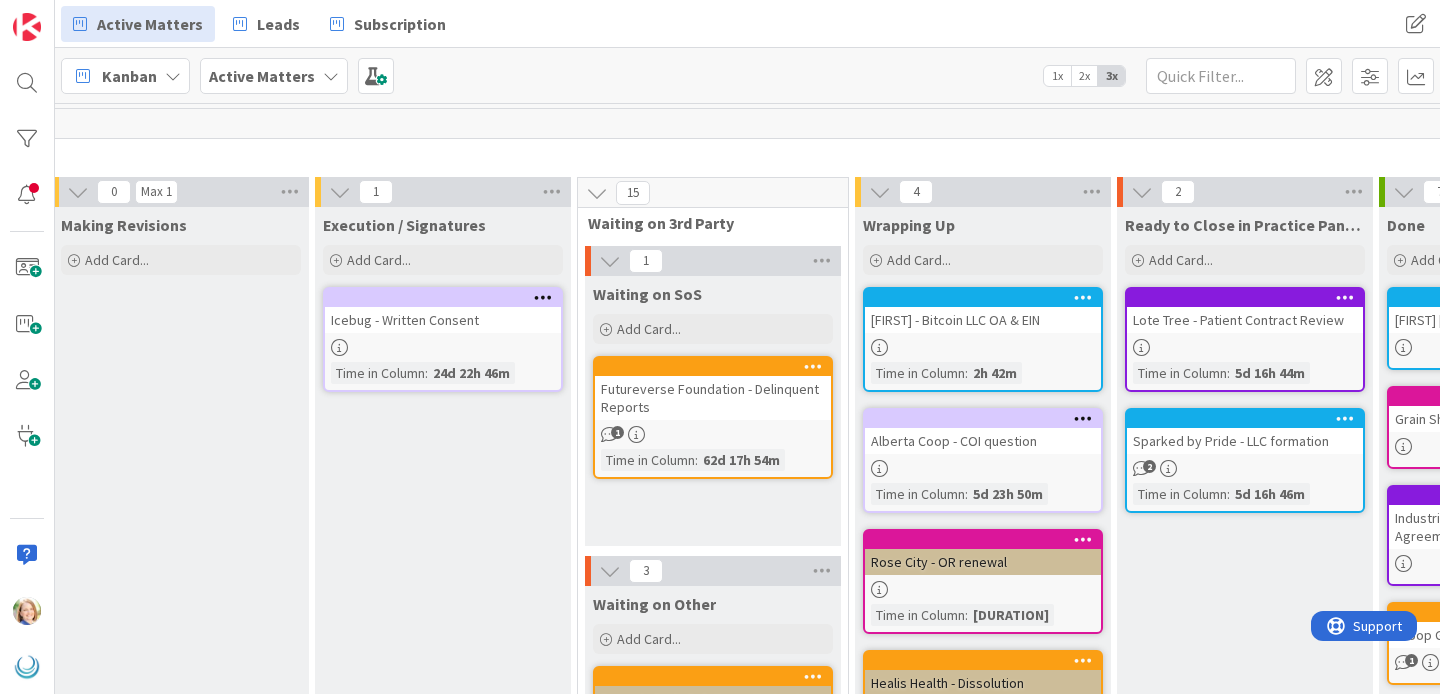 scroll, scrollTop: 0, scrollLeft: 0, axis: both 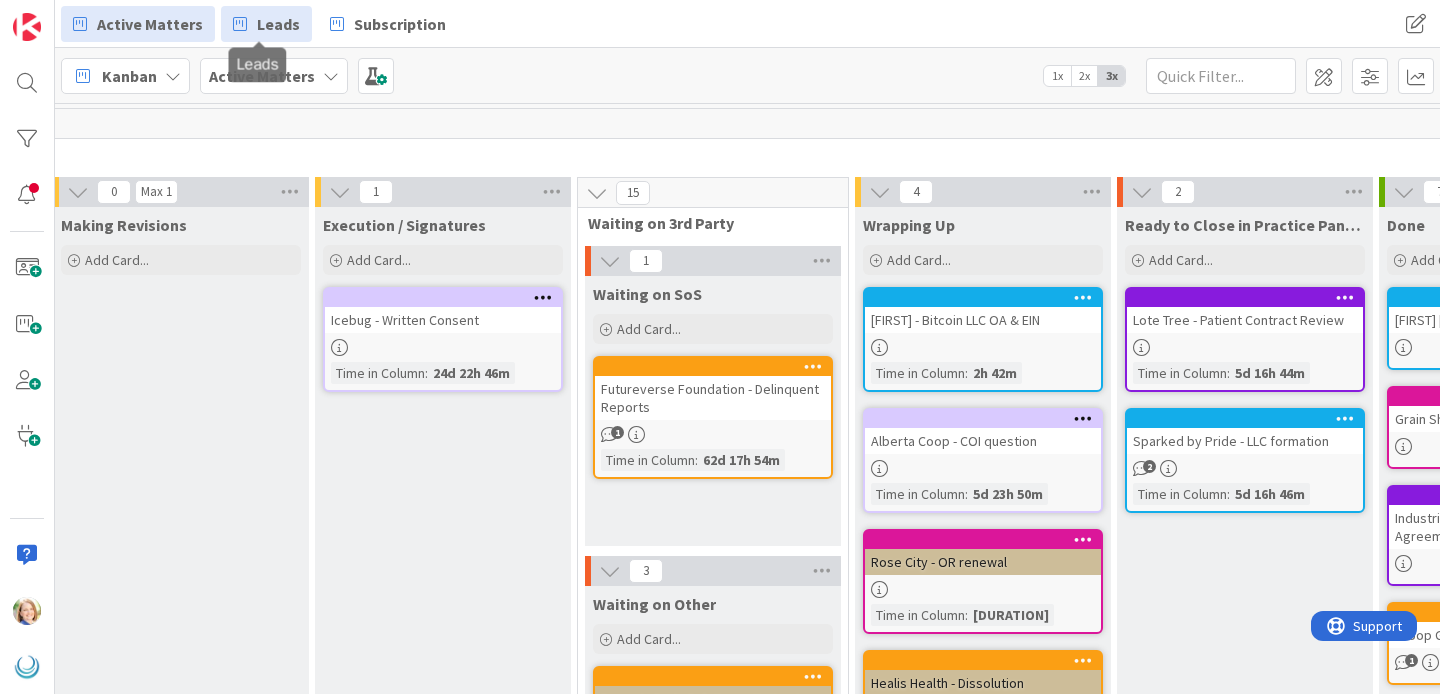 click on "Leads" at bounding box center [278, 24] 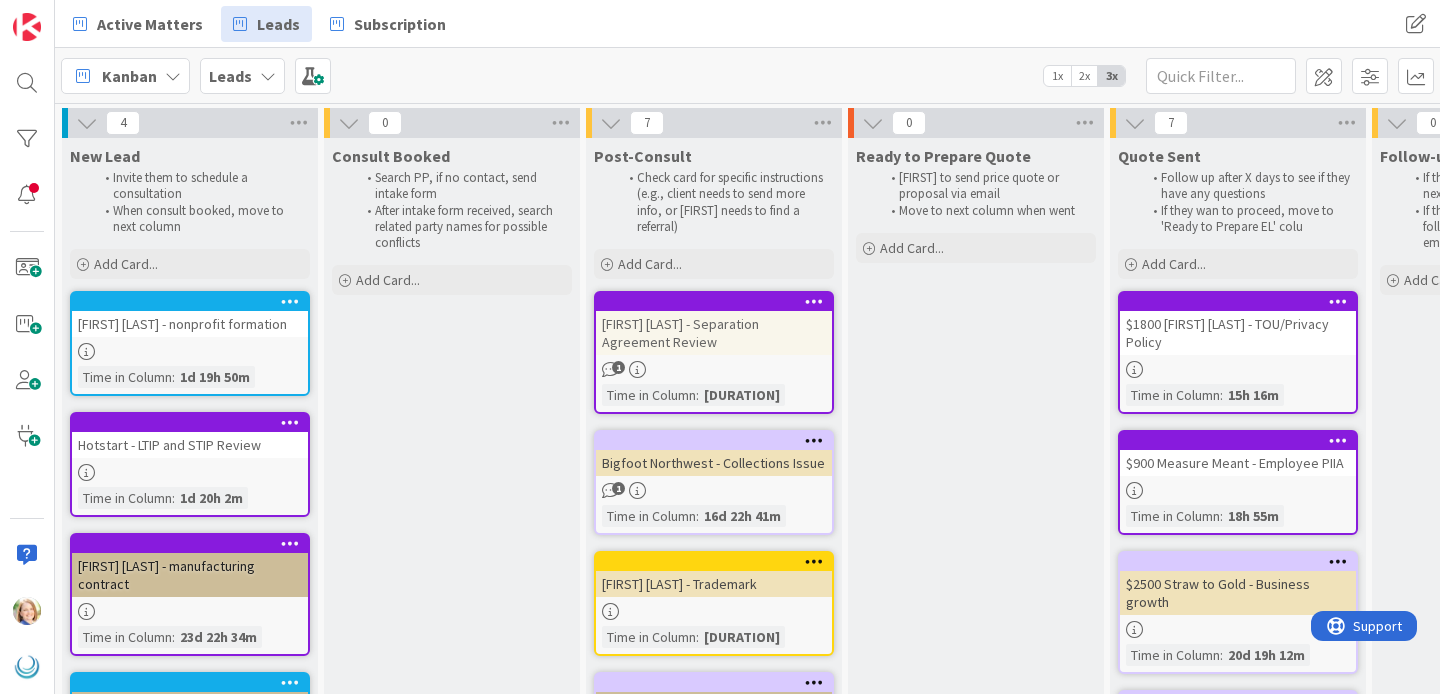 scroll, scrollTop: 0, scrollLeft: 199, axis: horizontal 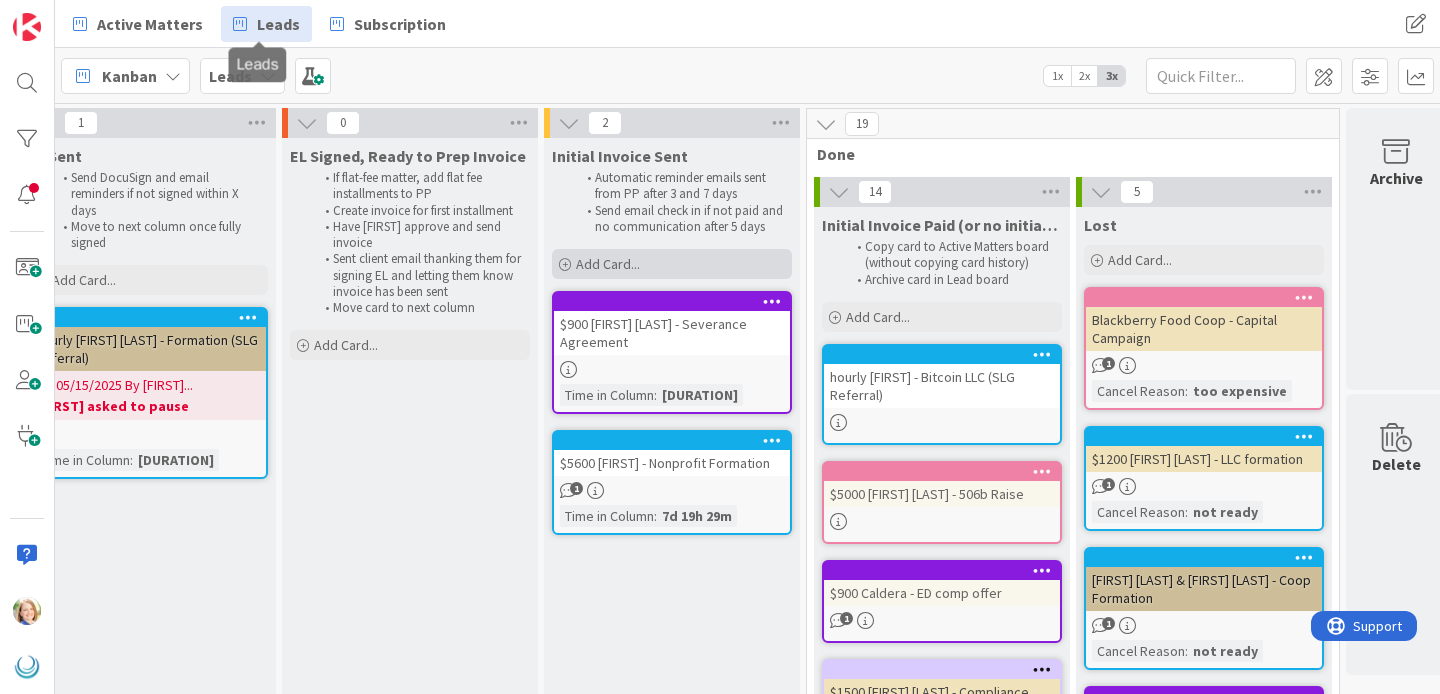click on "Add Card..." at bounding box center (672, 264) 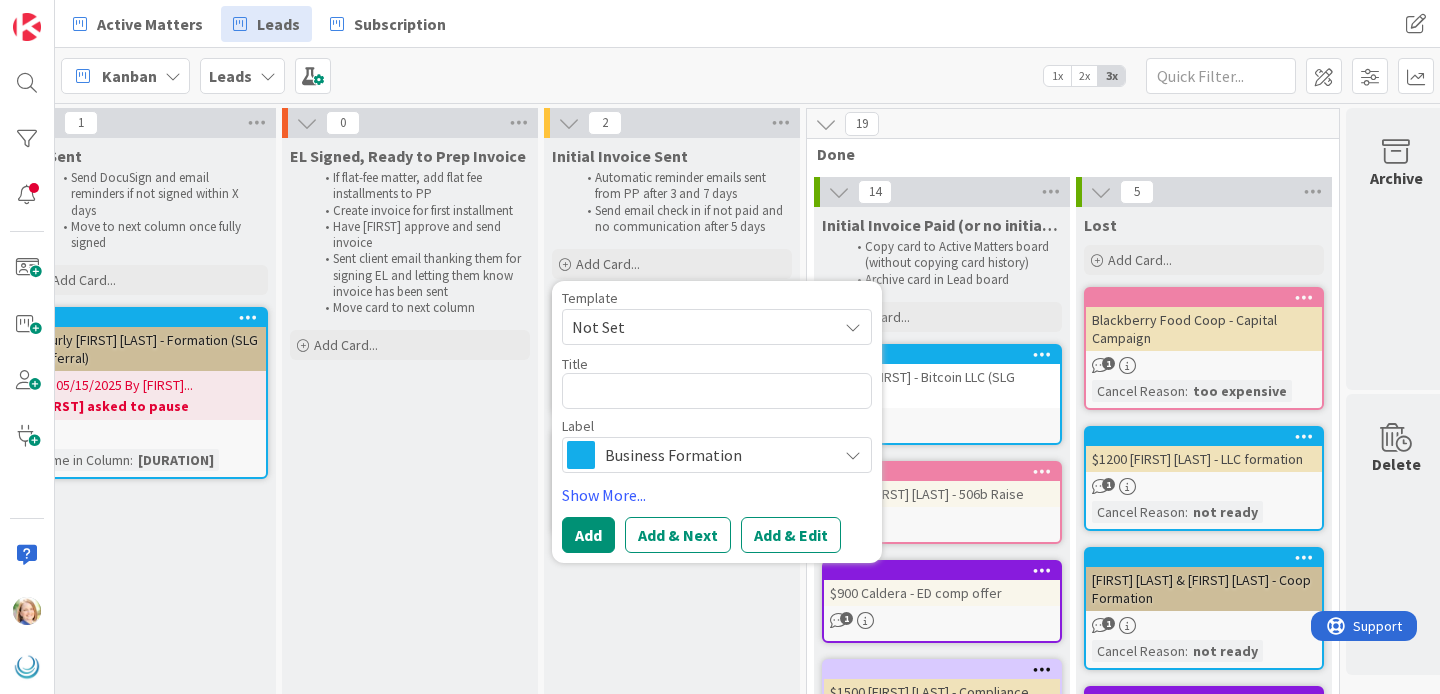 type on "x" 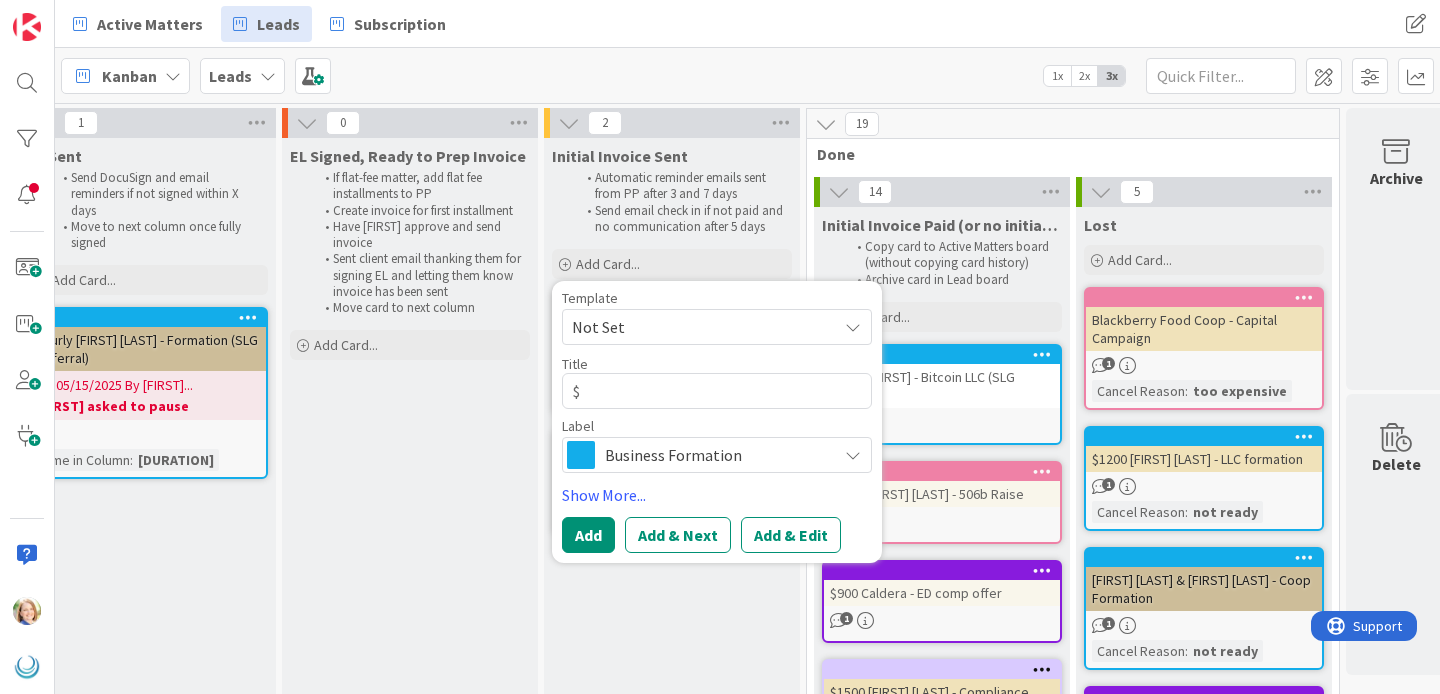 type on "x" 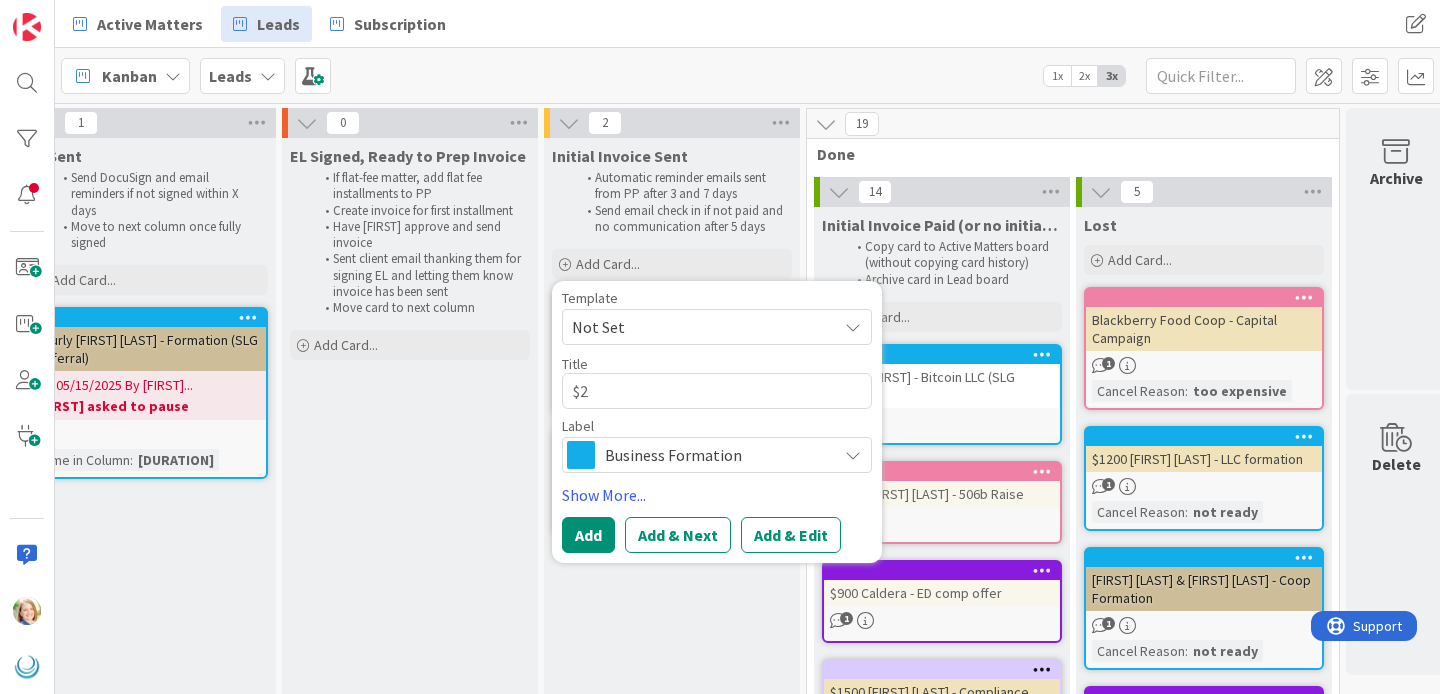 type on "x" 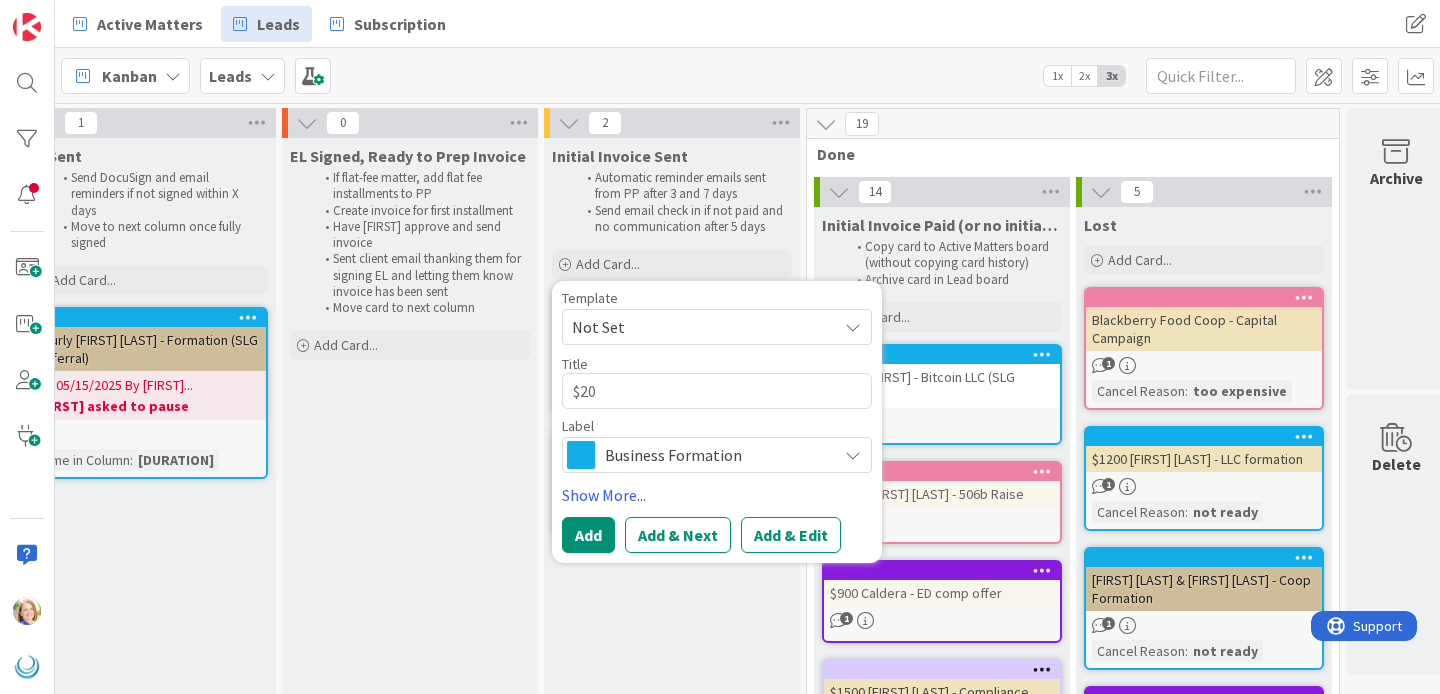 type on "x" 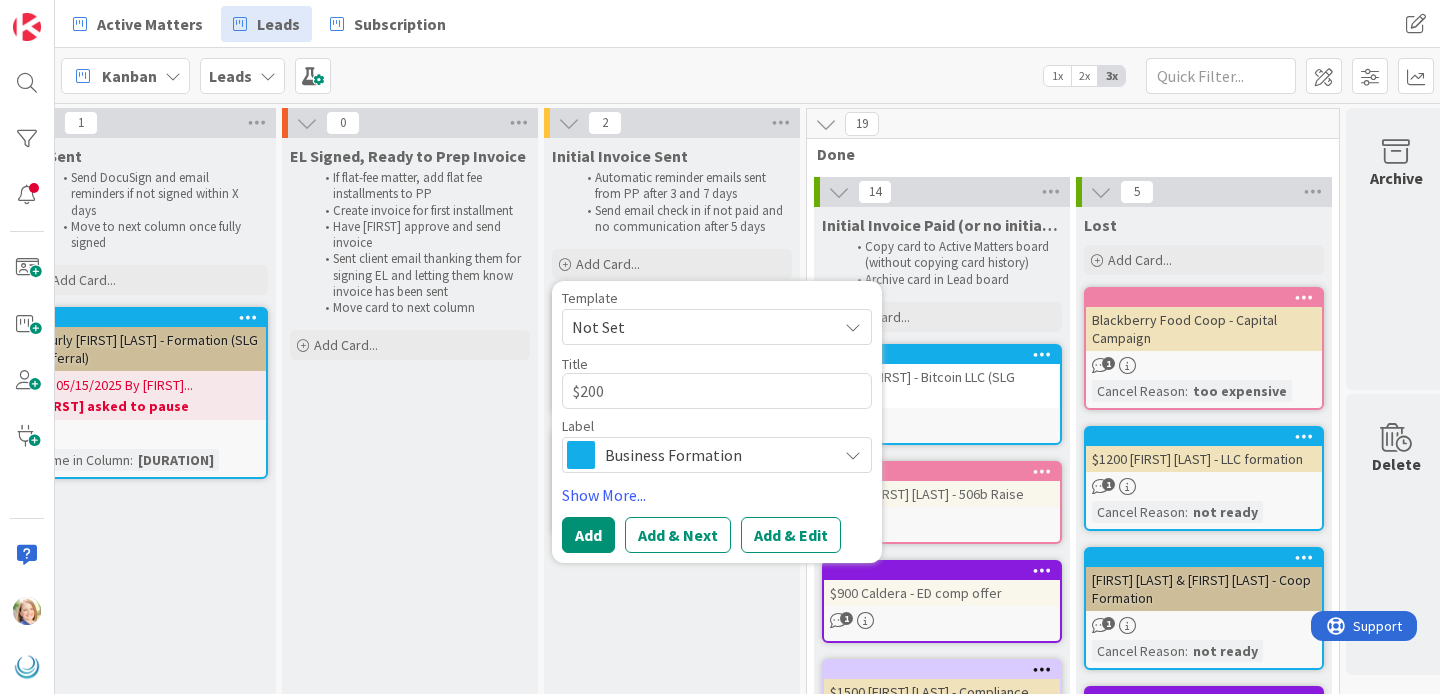 type on "x" 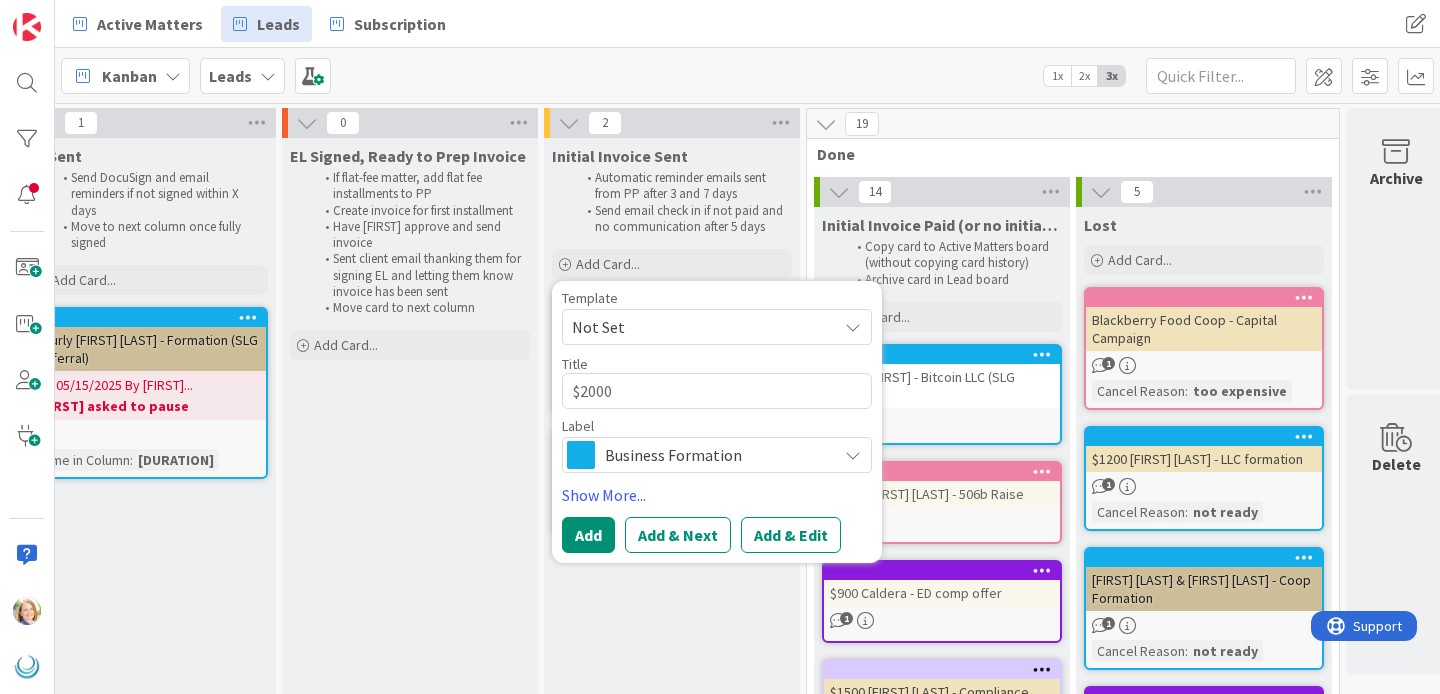 type on "x" 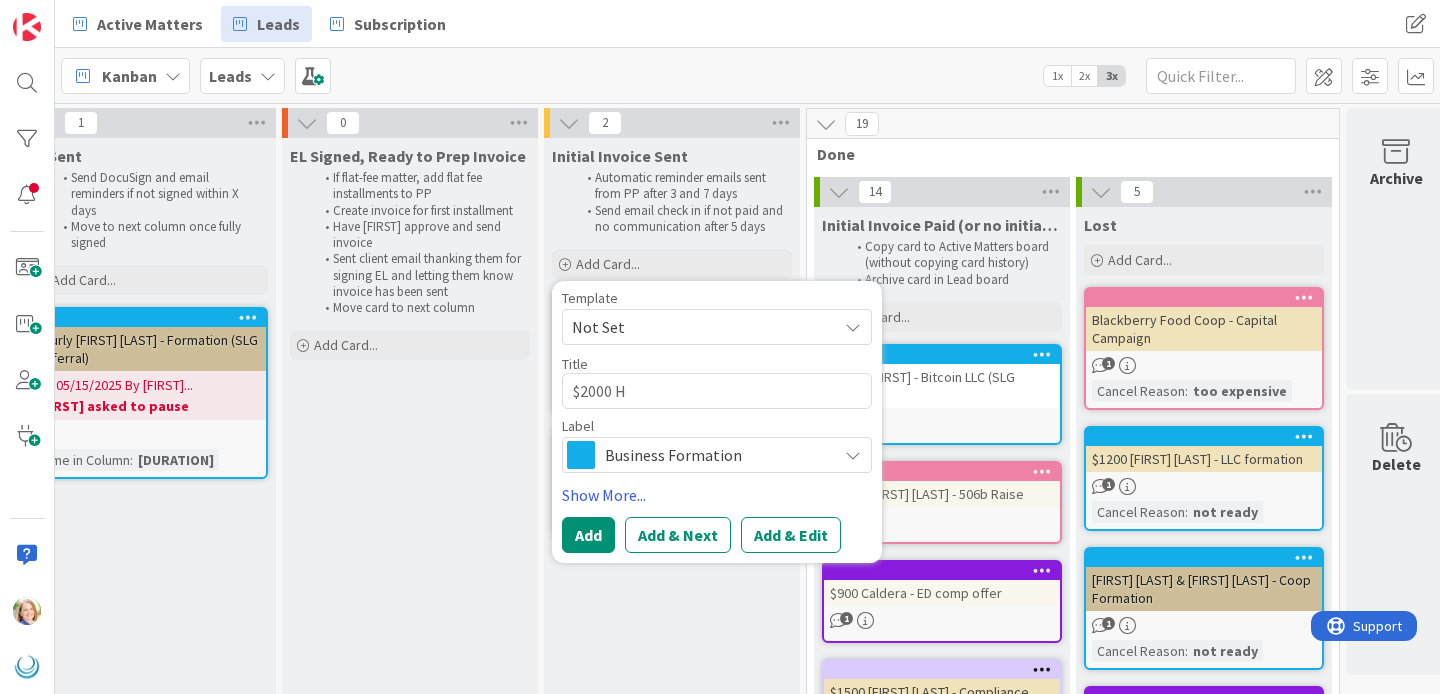 type on "x" 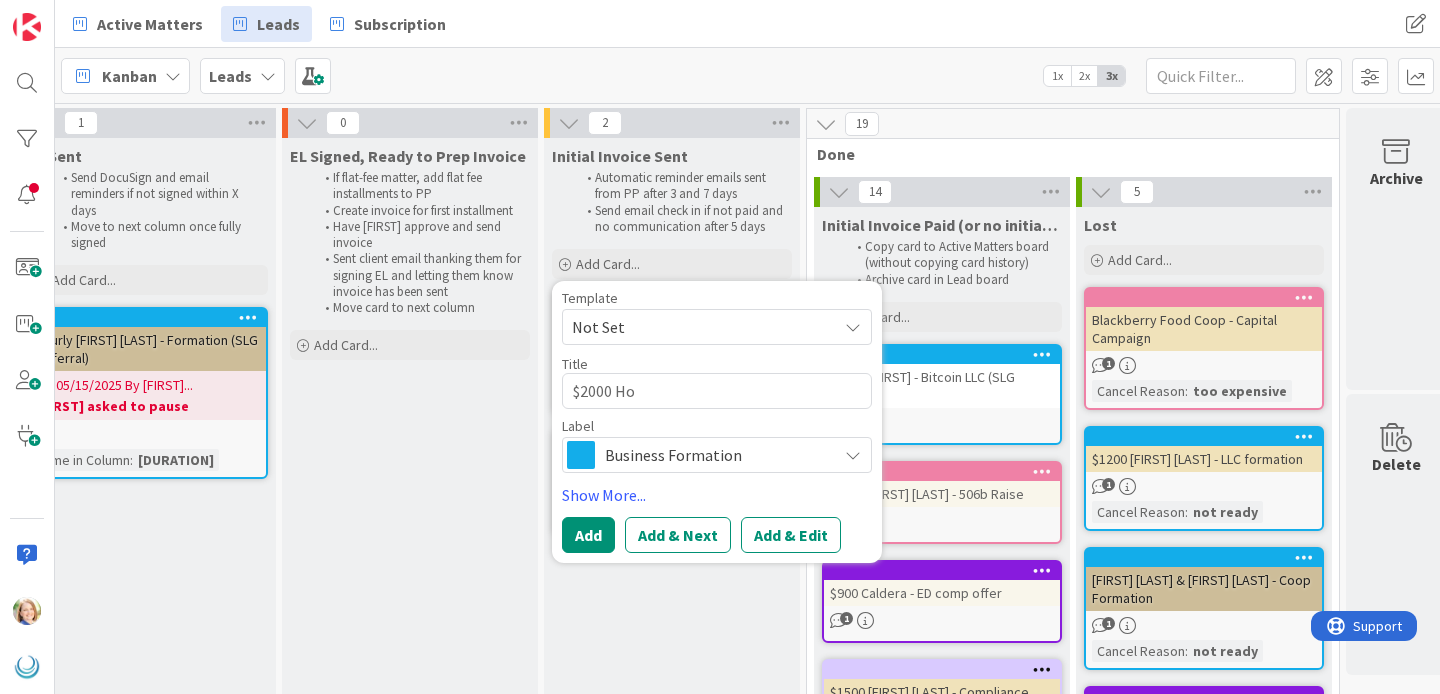 type on "x" 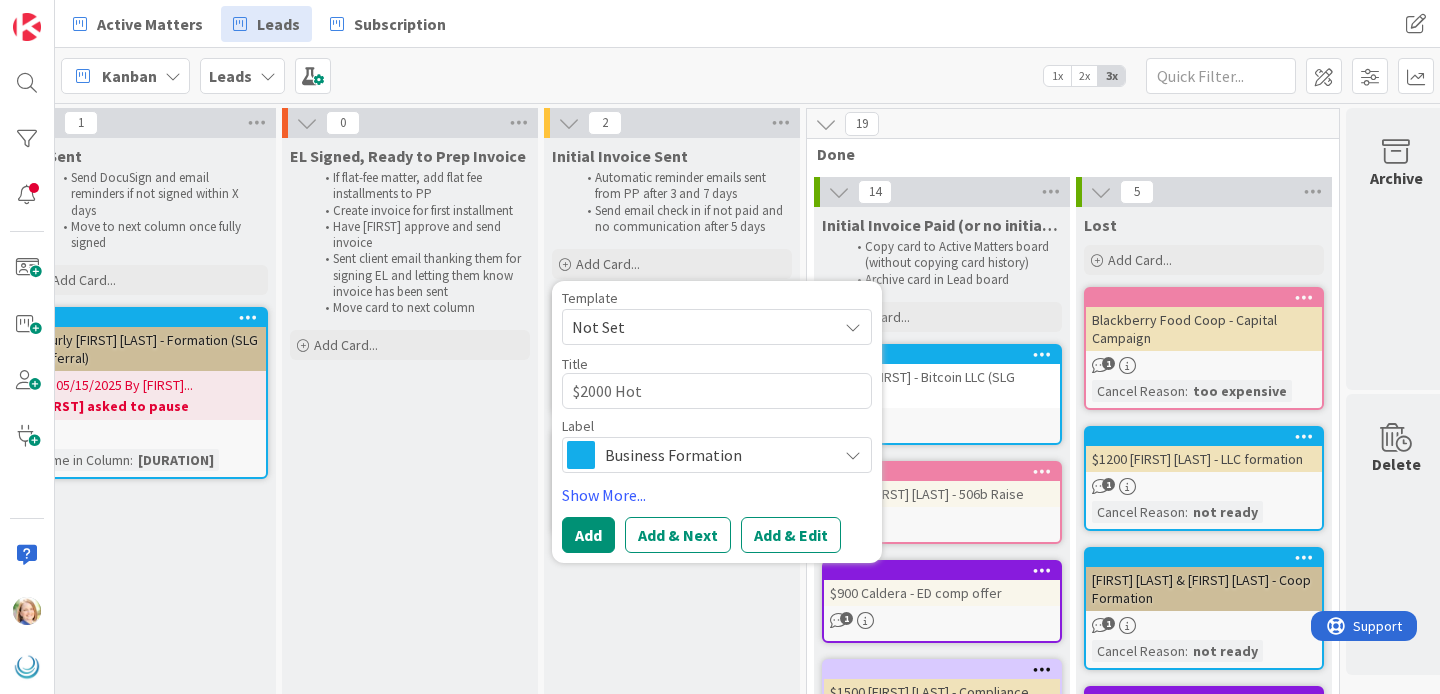 type on "x" 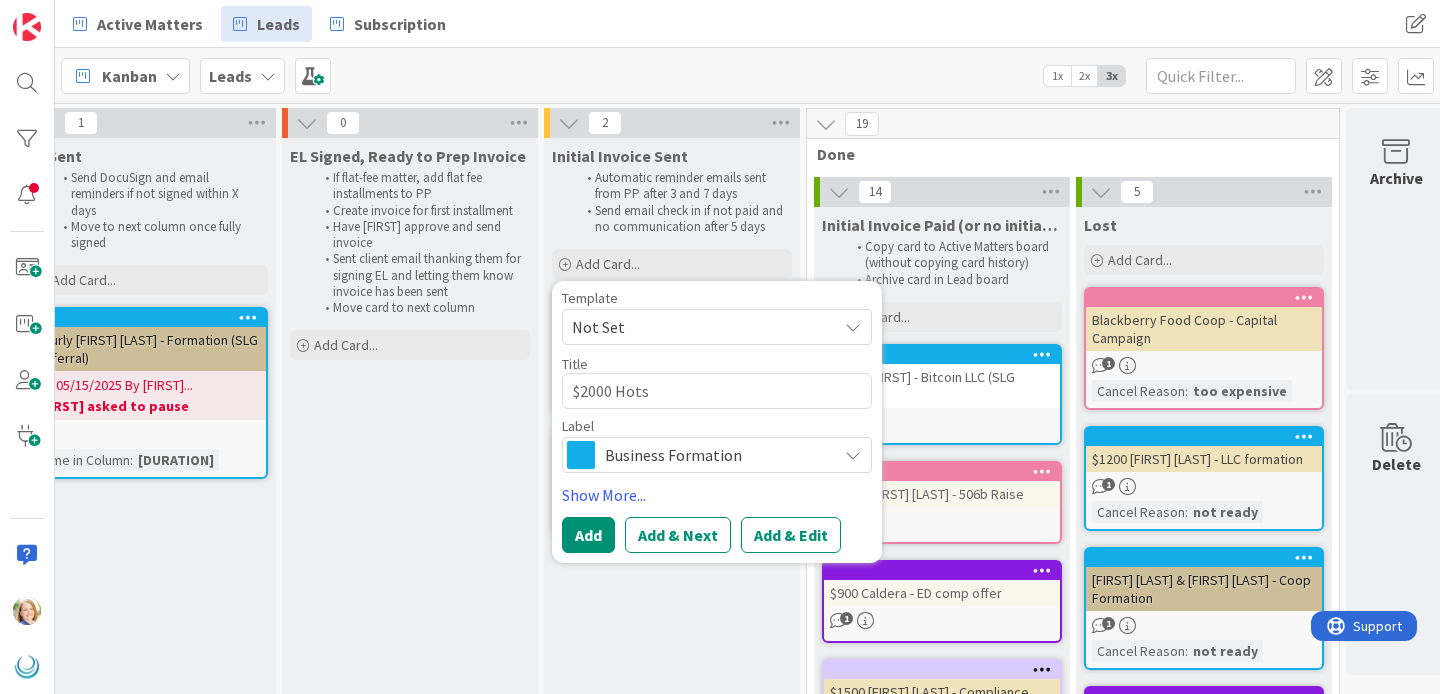 type on "x" 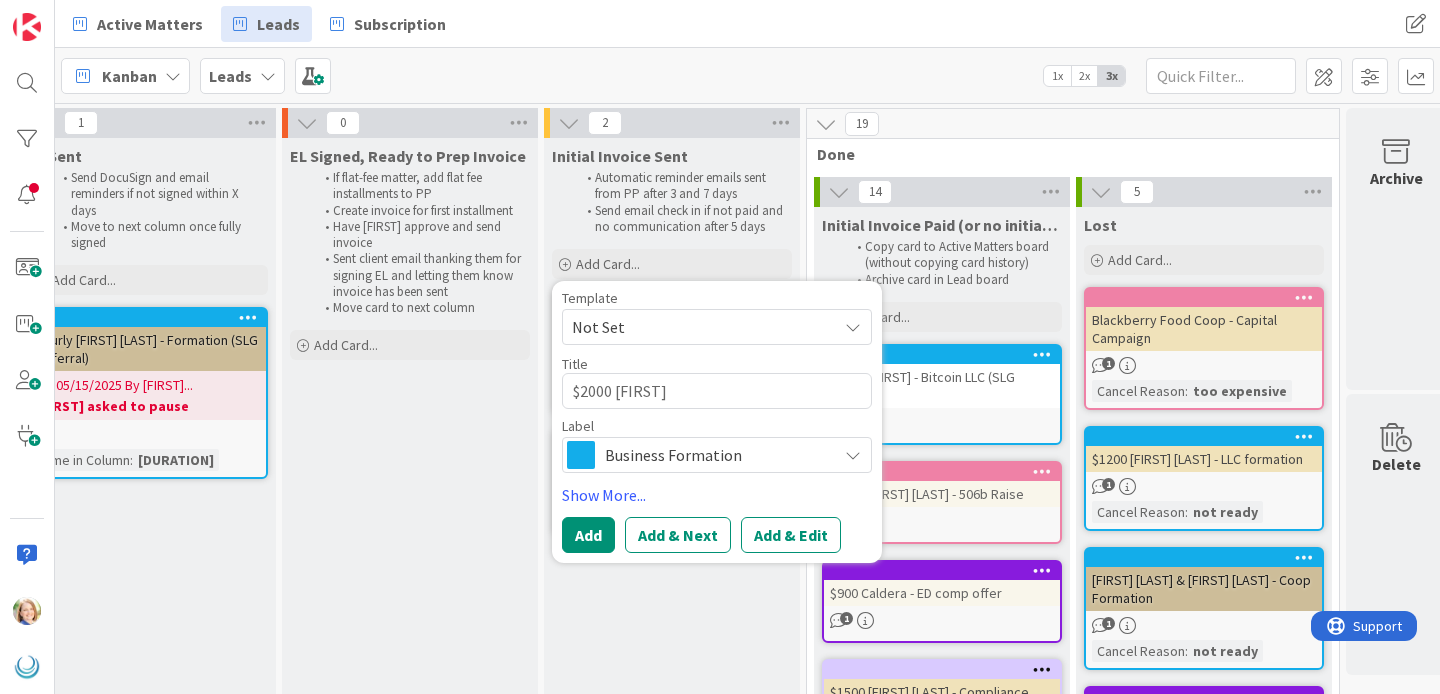 type on "x" 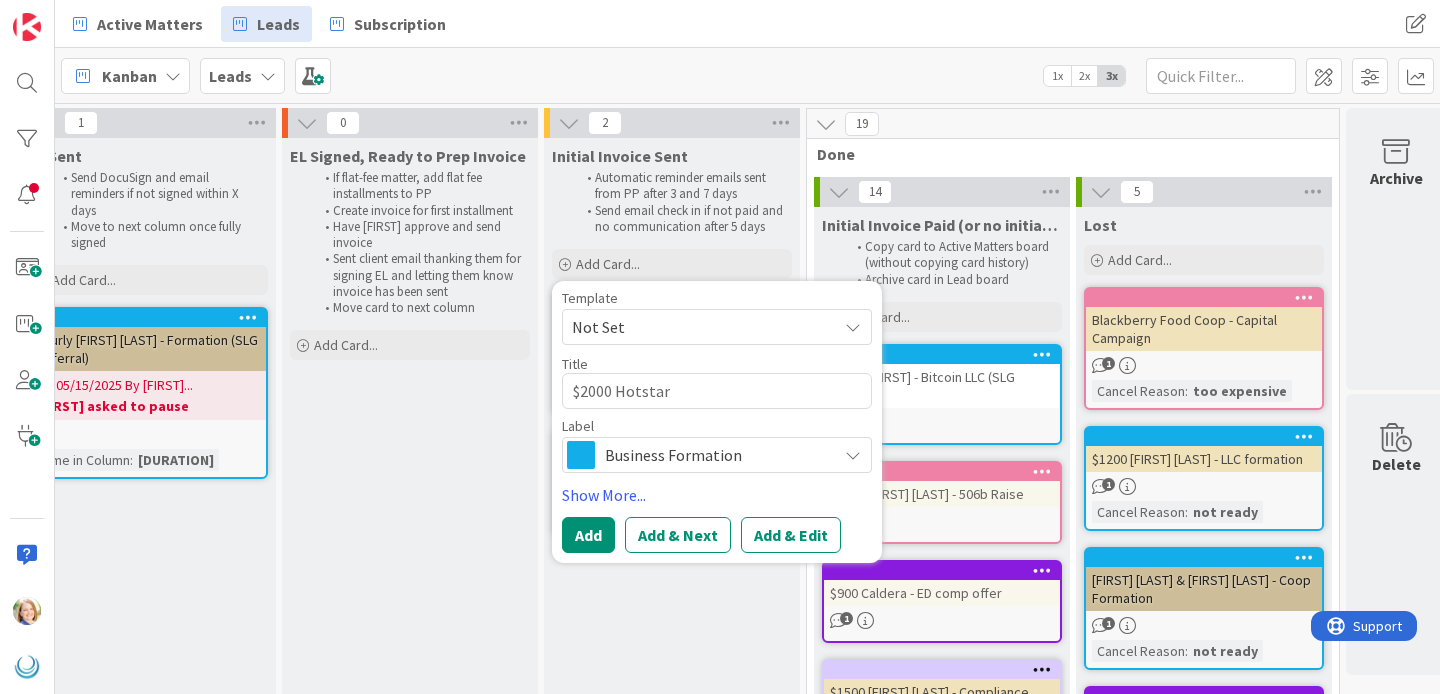 type on "x" 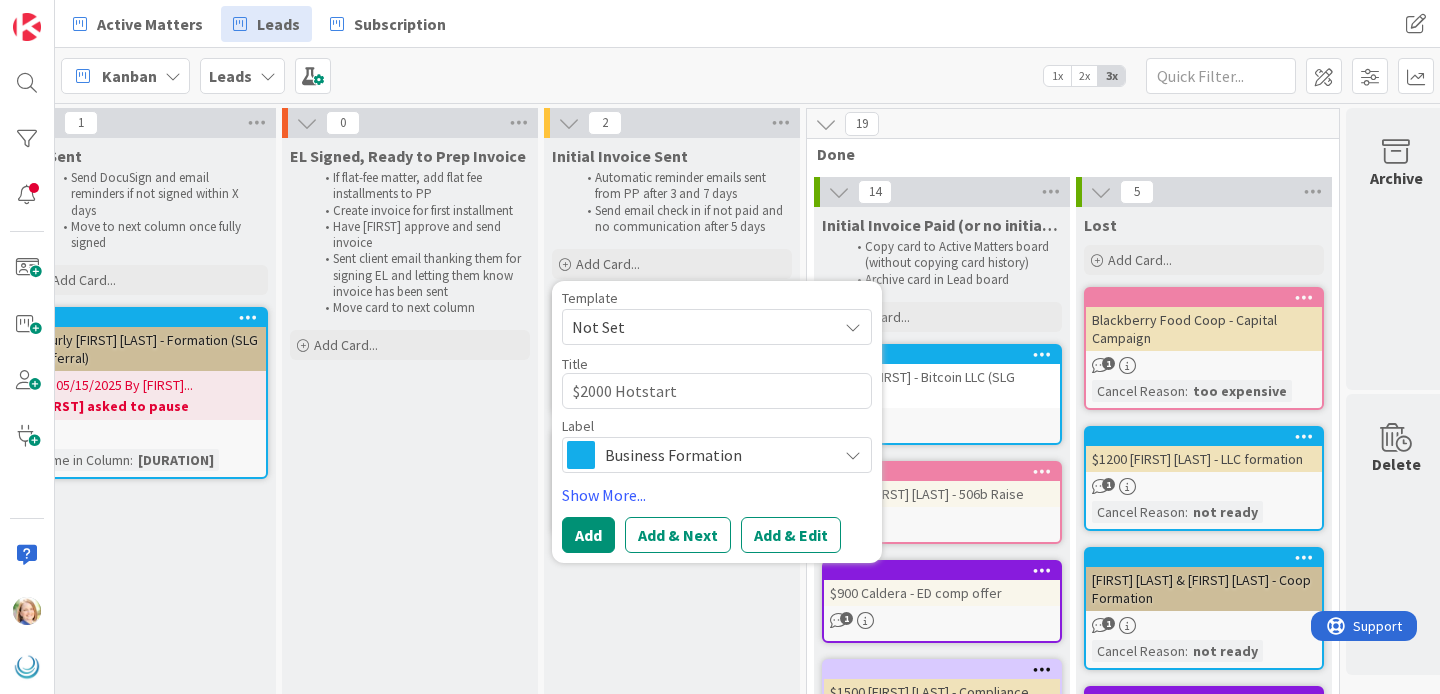 type on "x" 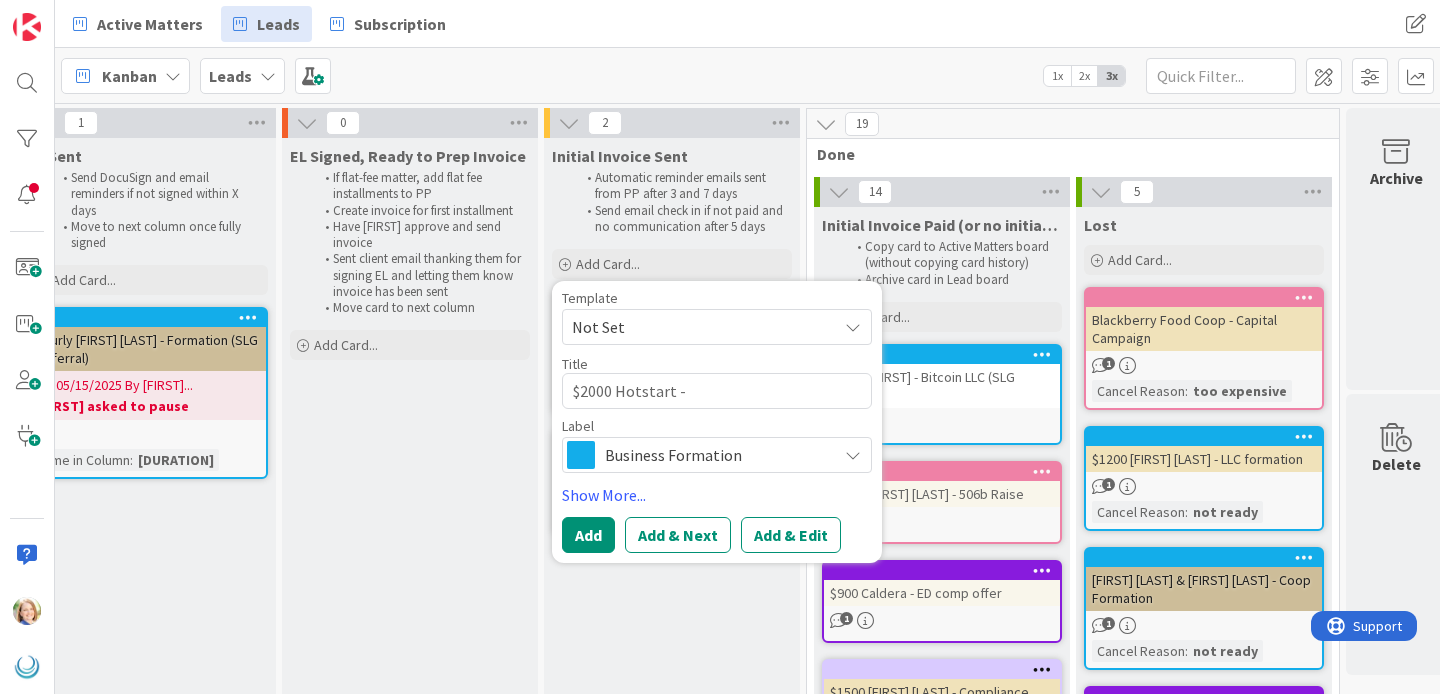 type on "$2000 Hotstart -" 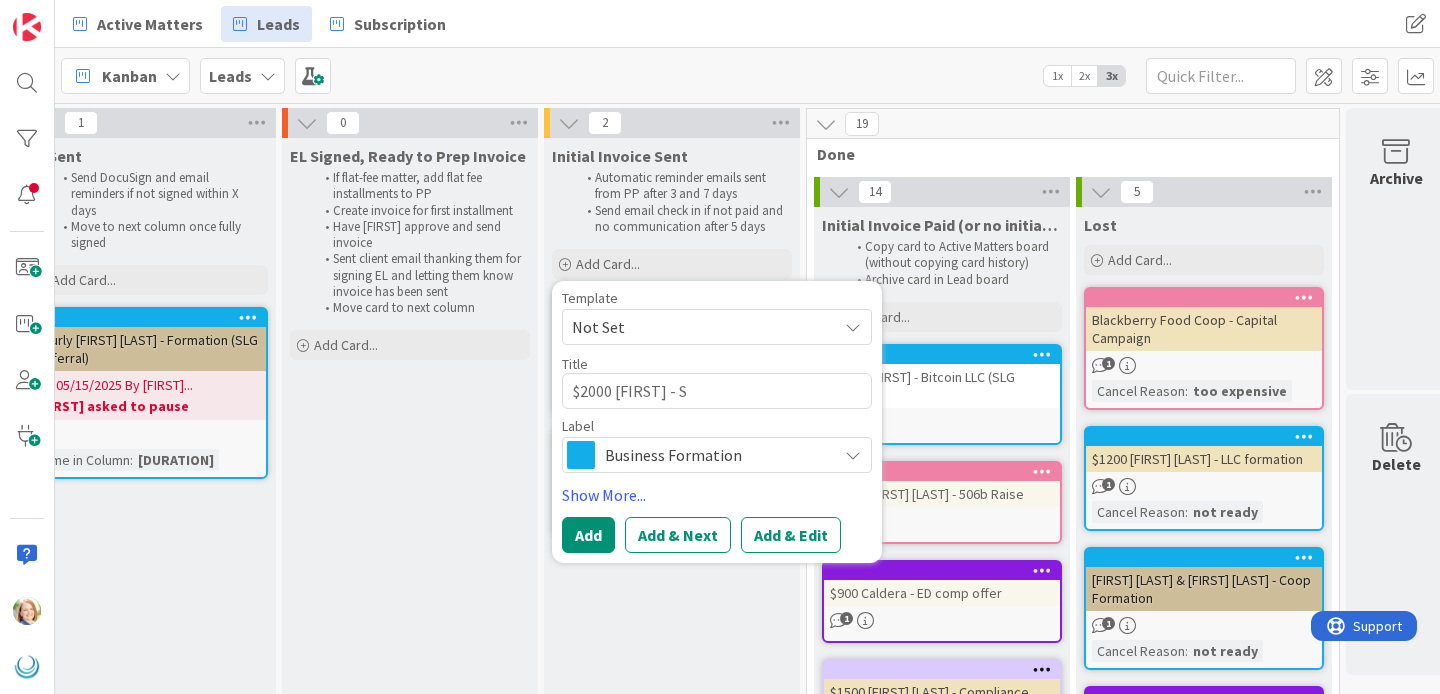 type on "x" 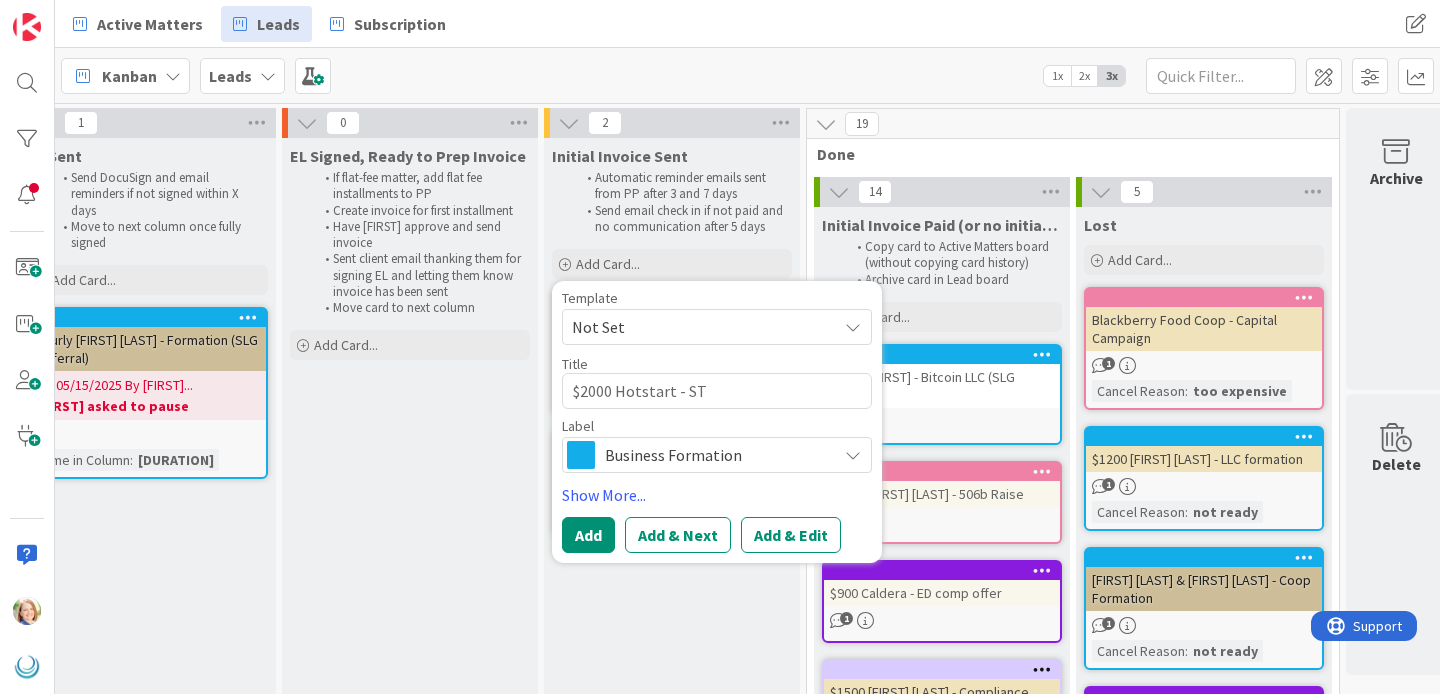 type on "x" 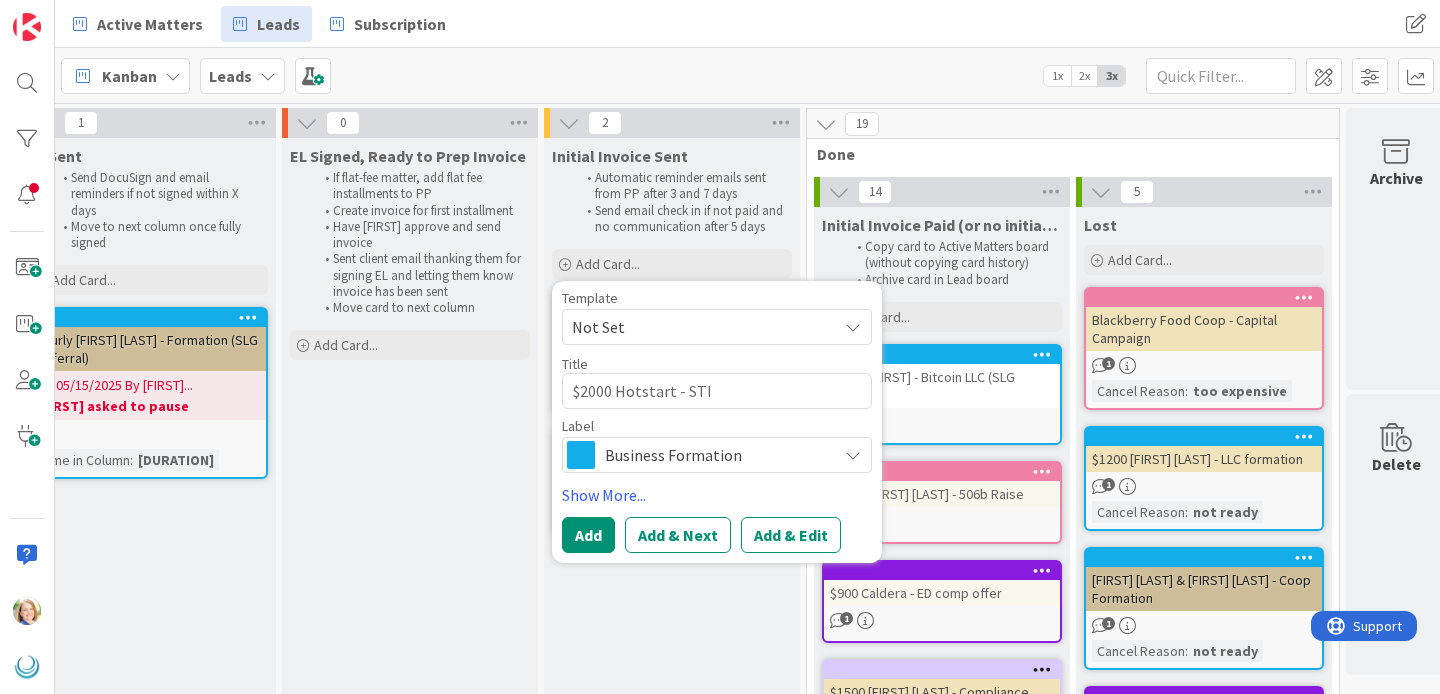 type on "x" 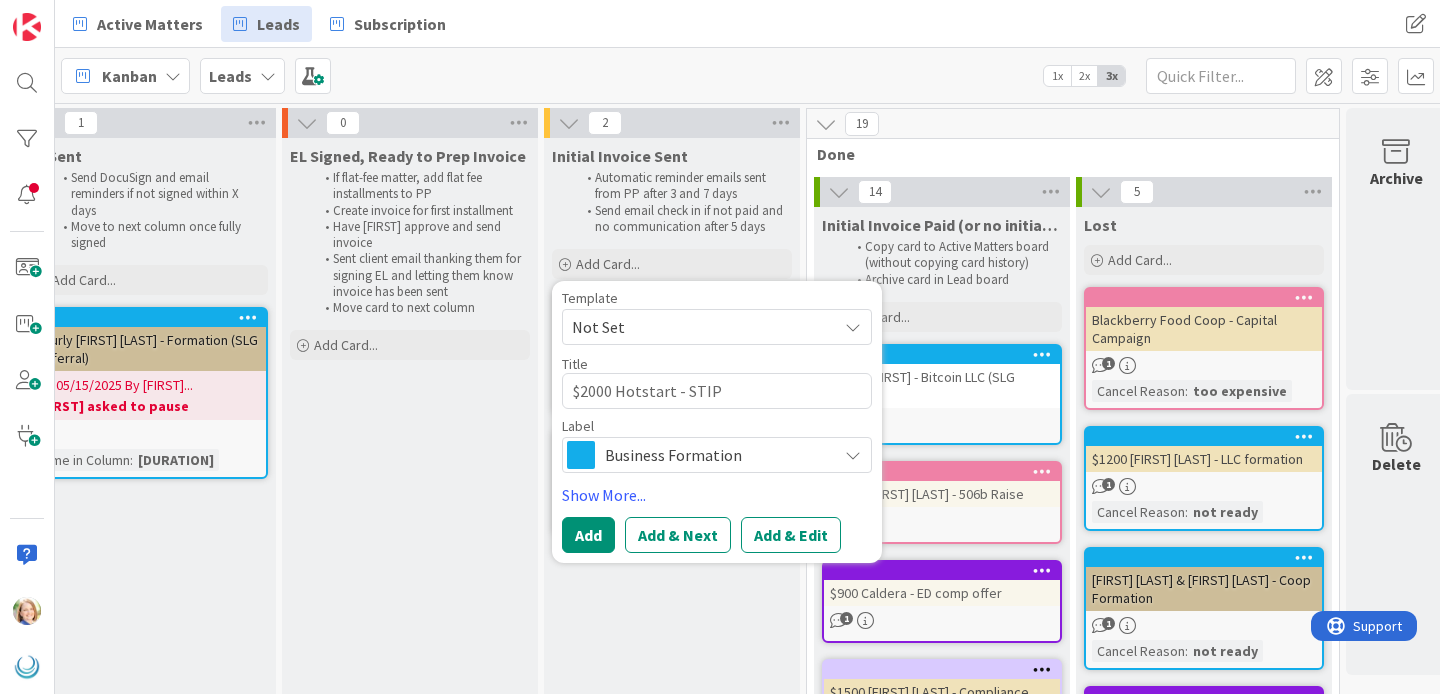 type on "$2000 Hotstart - STIP" 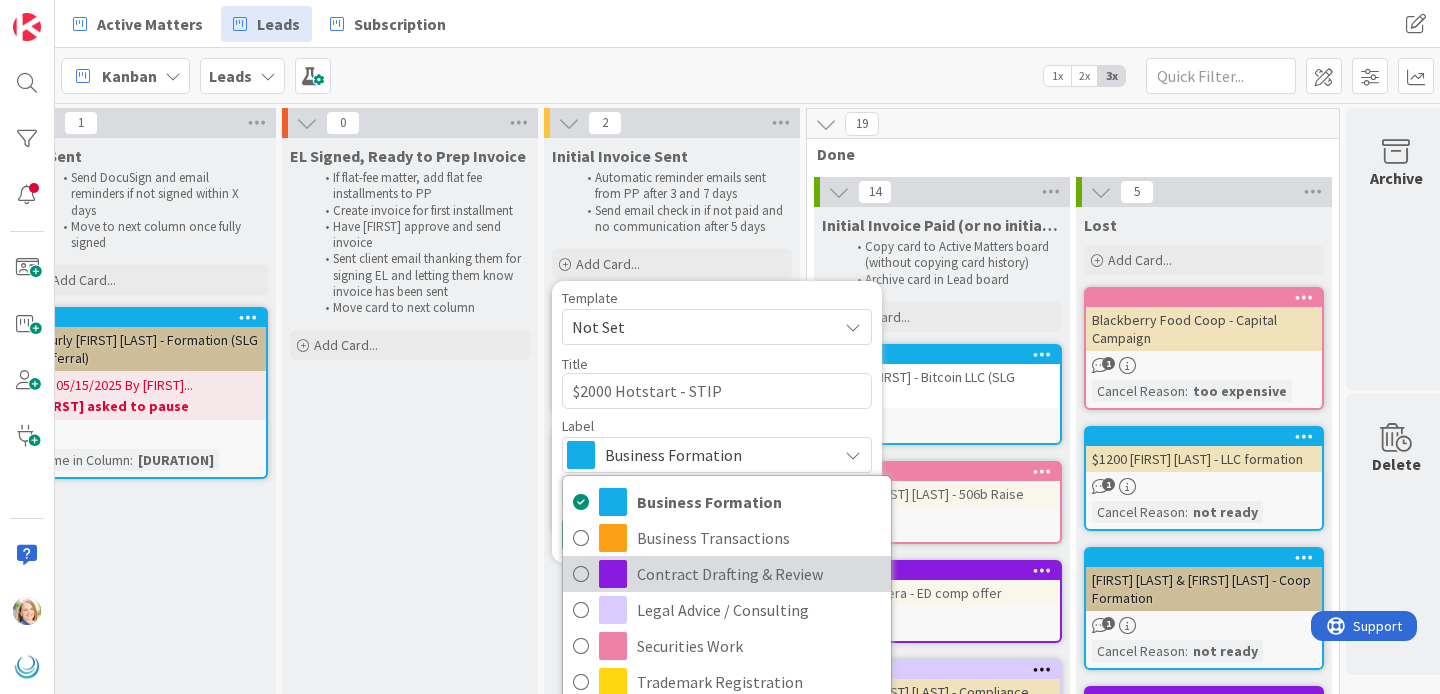 click on "Contract Drafting & Review" at bounding box center (759, 574) 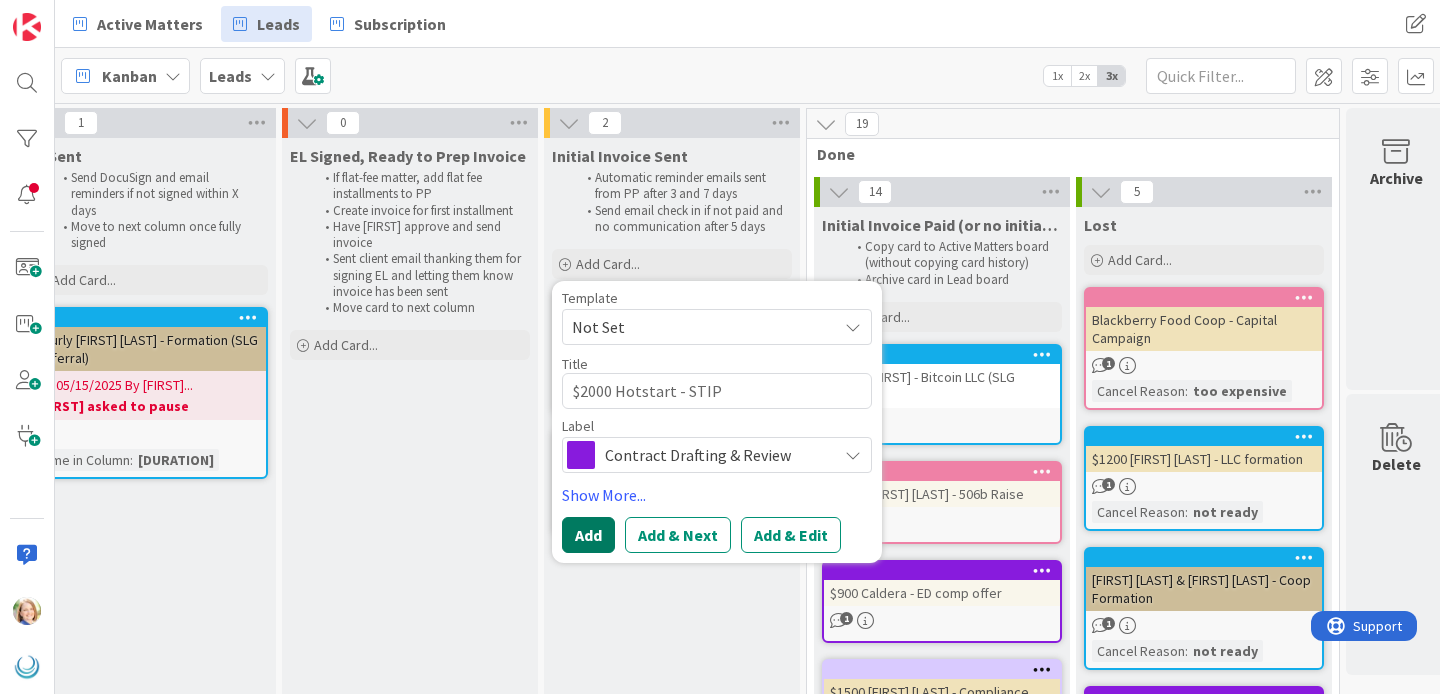 click on "Add" at bounding box center (588, 535) 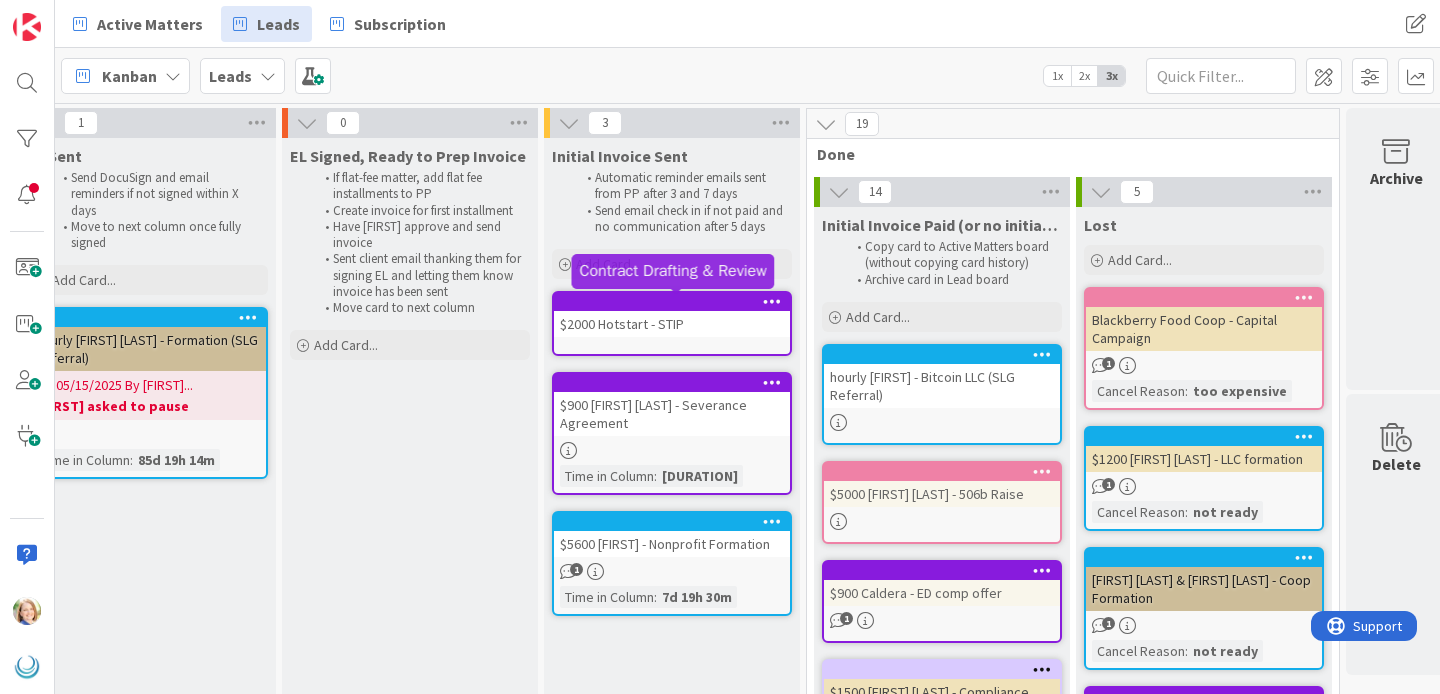 click at bounding box center (676, 302) 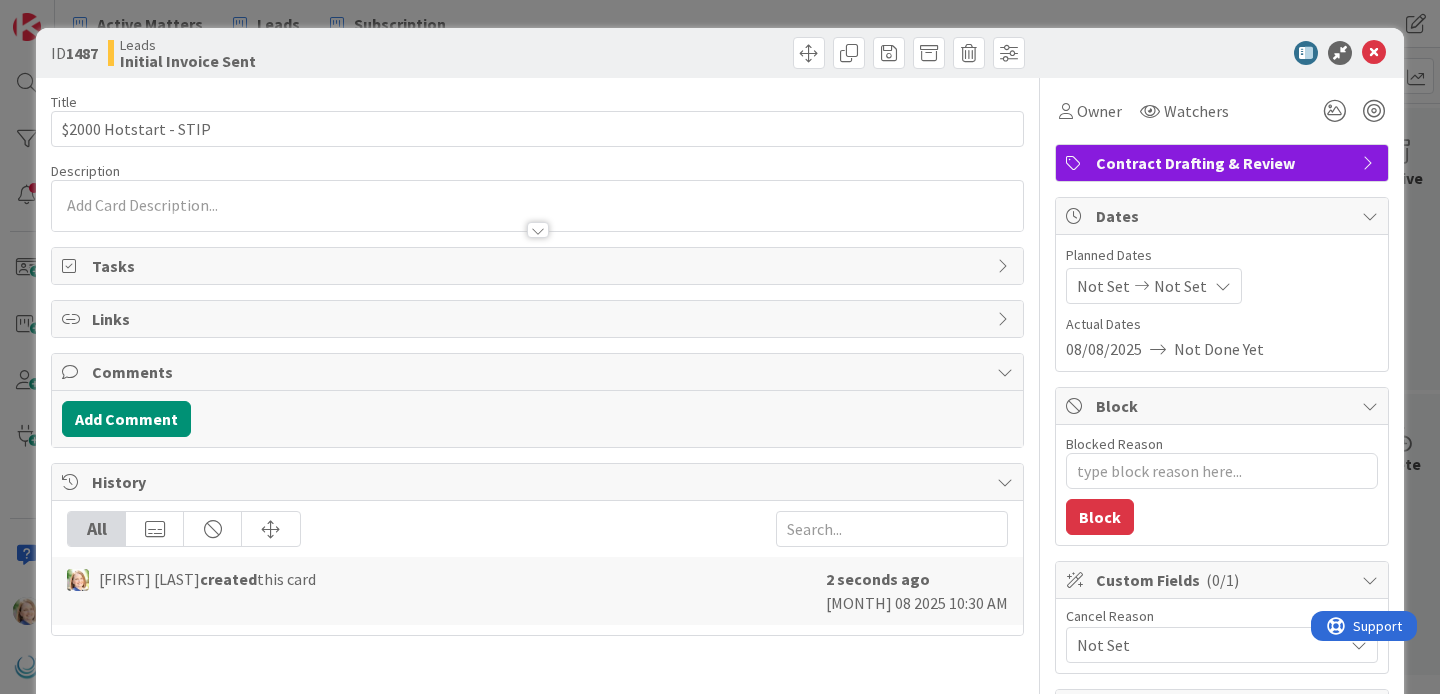 type on "x" 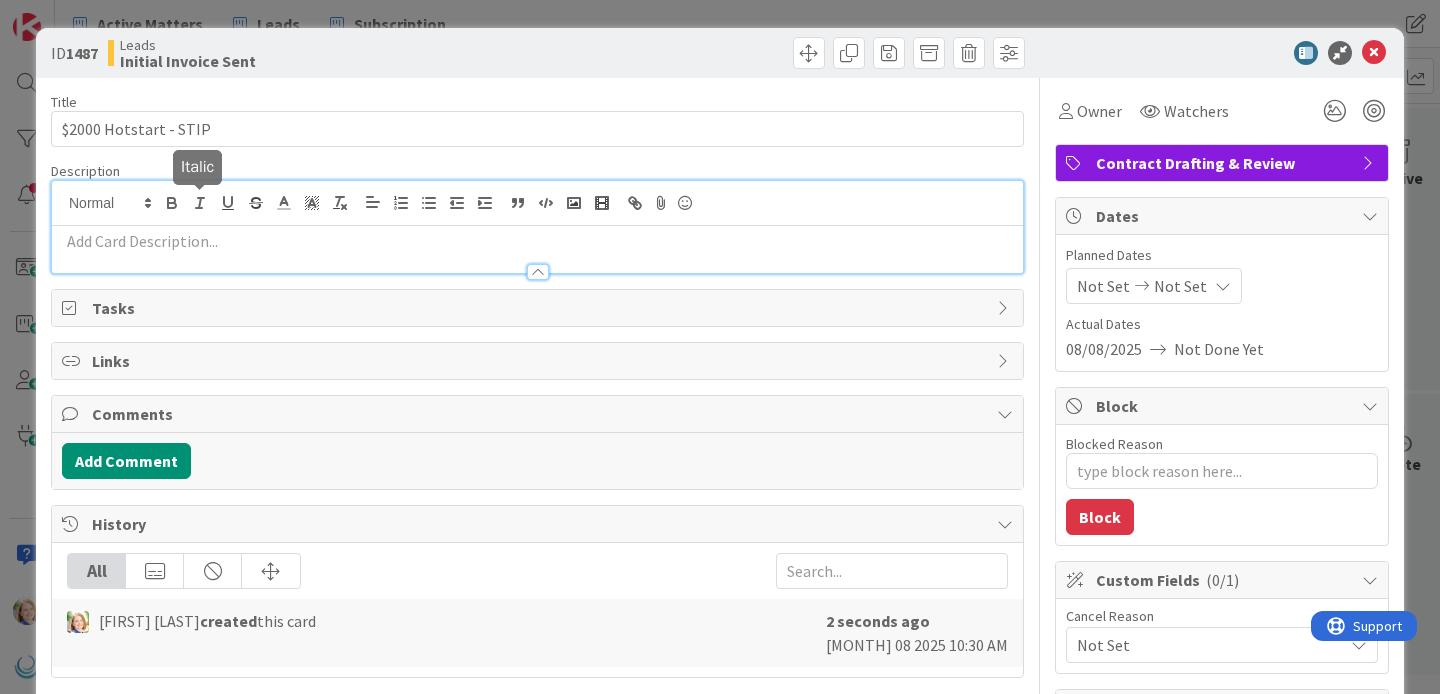 scroll, scrollTop: 0, scrollLeft: 0, axis: both 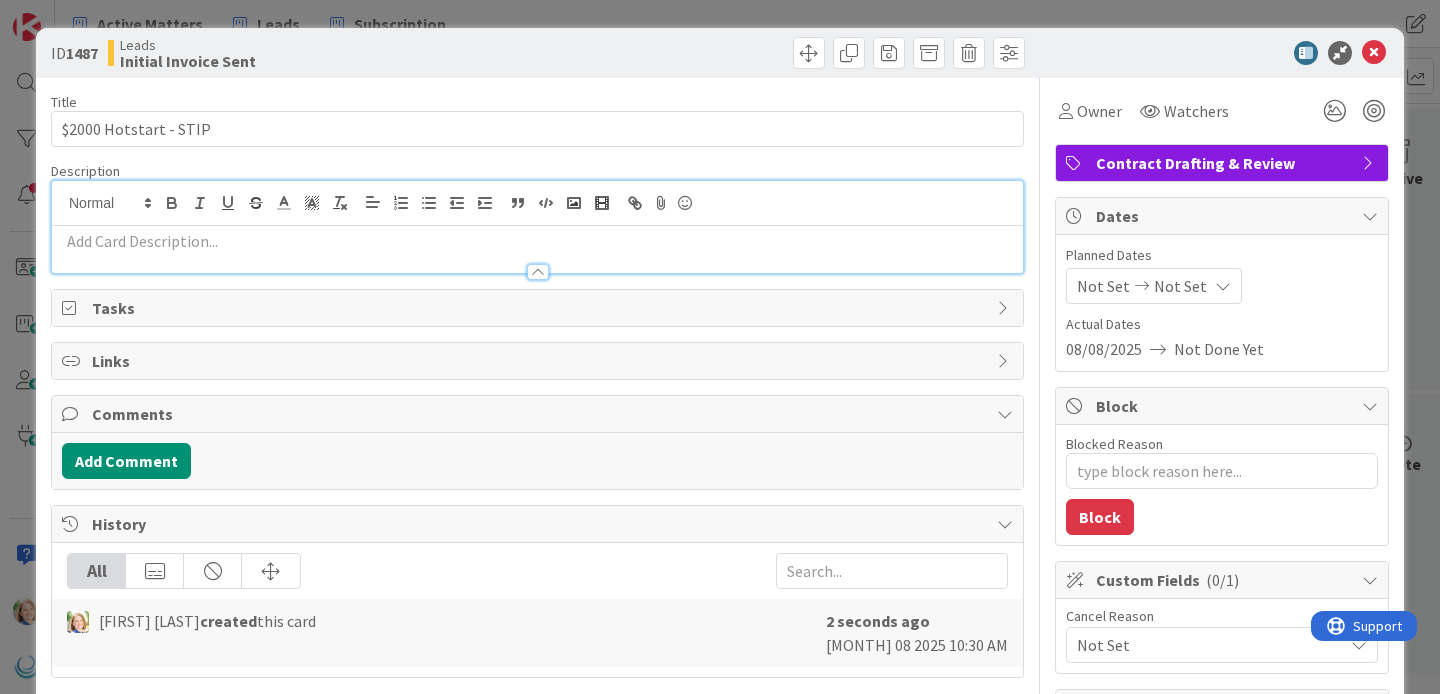 click at bounding box center (537, 241) 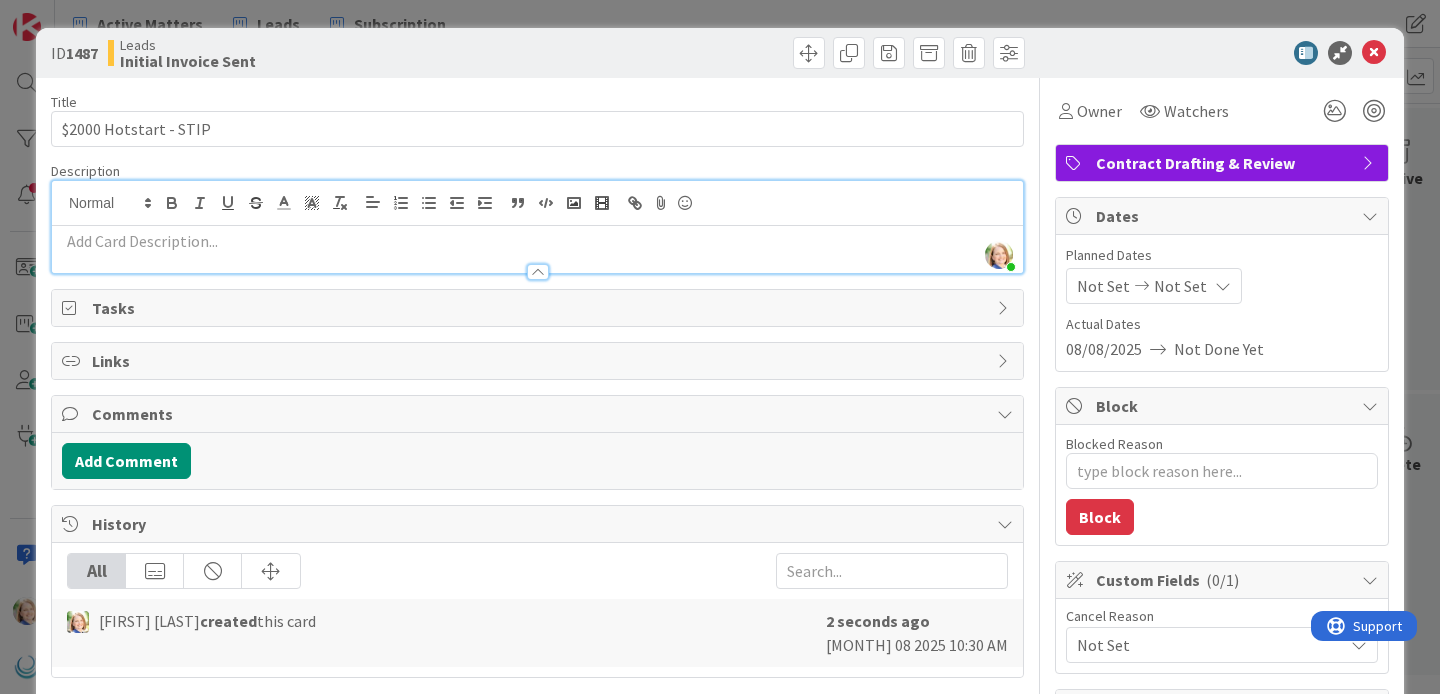 type 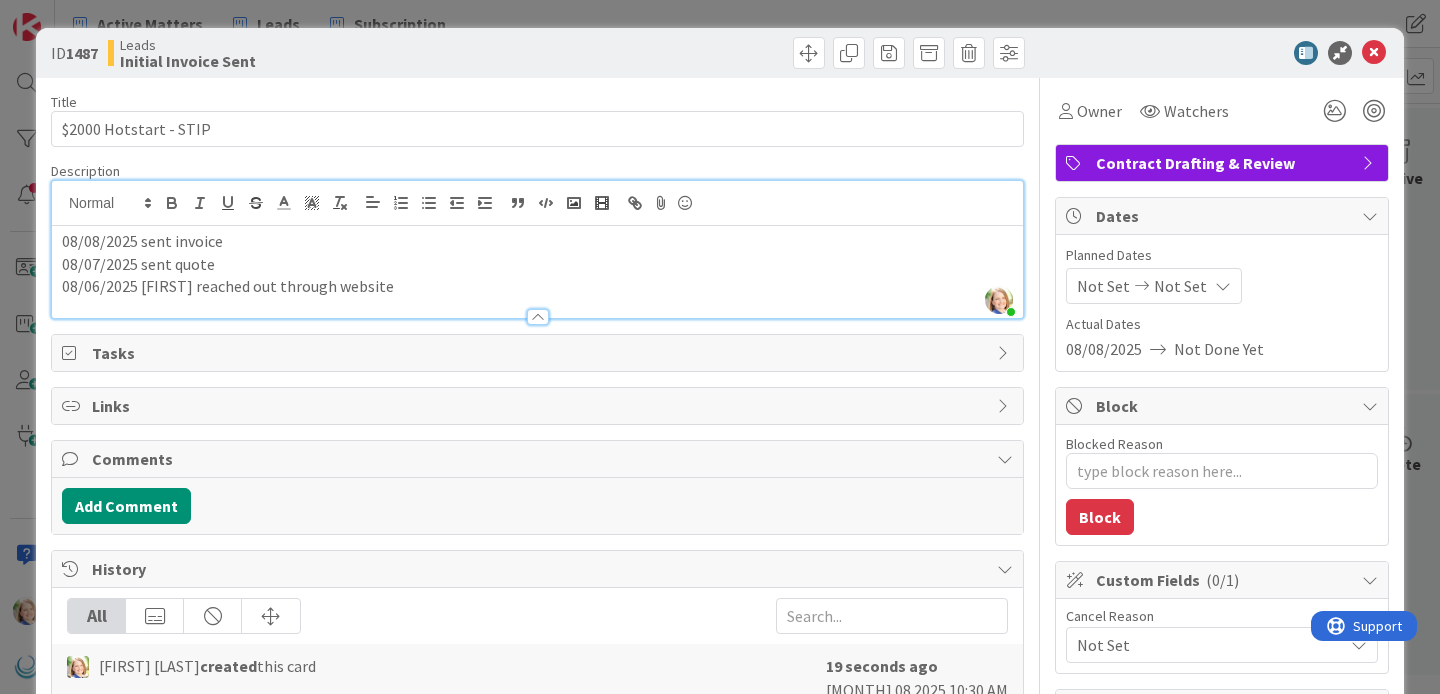drag, startPoint x: 401, startPoint y: 286, endPoint x: 50, endPoint y: 241, distance: 353.87286 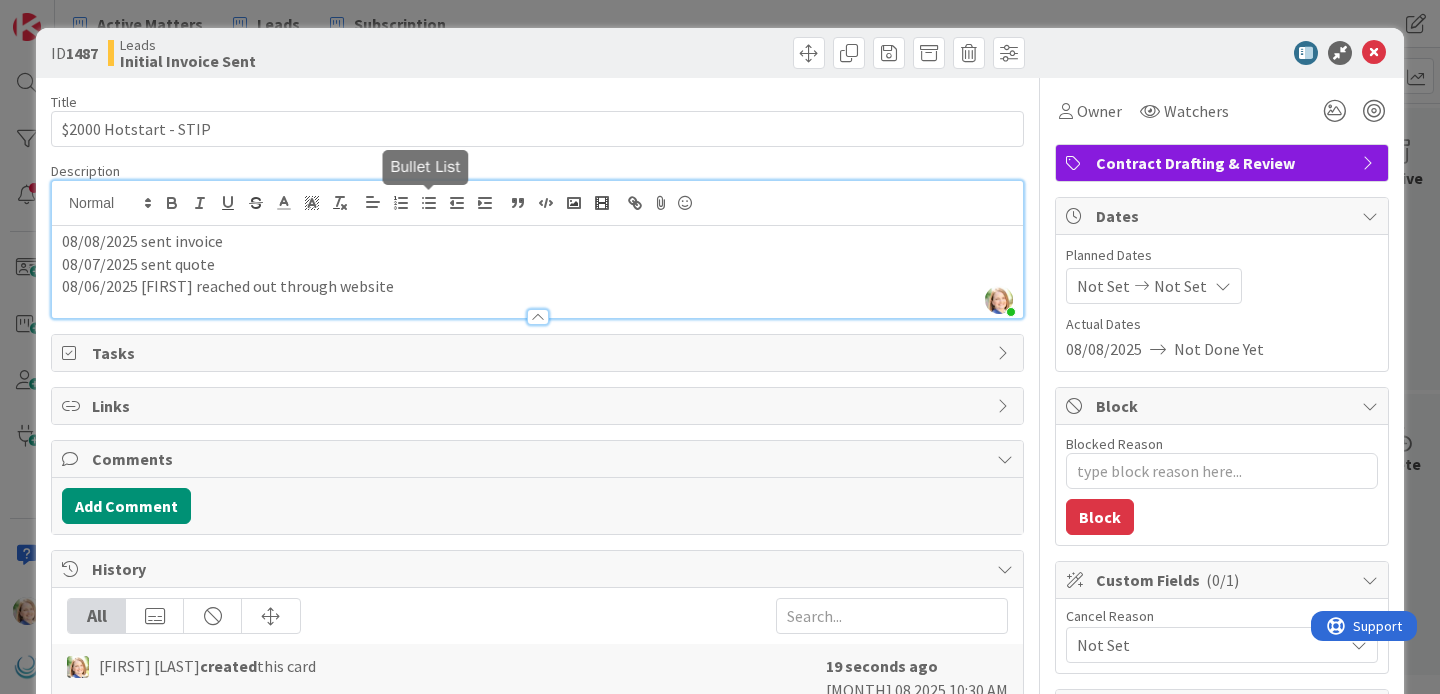 click 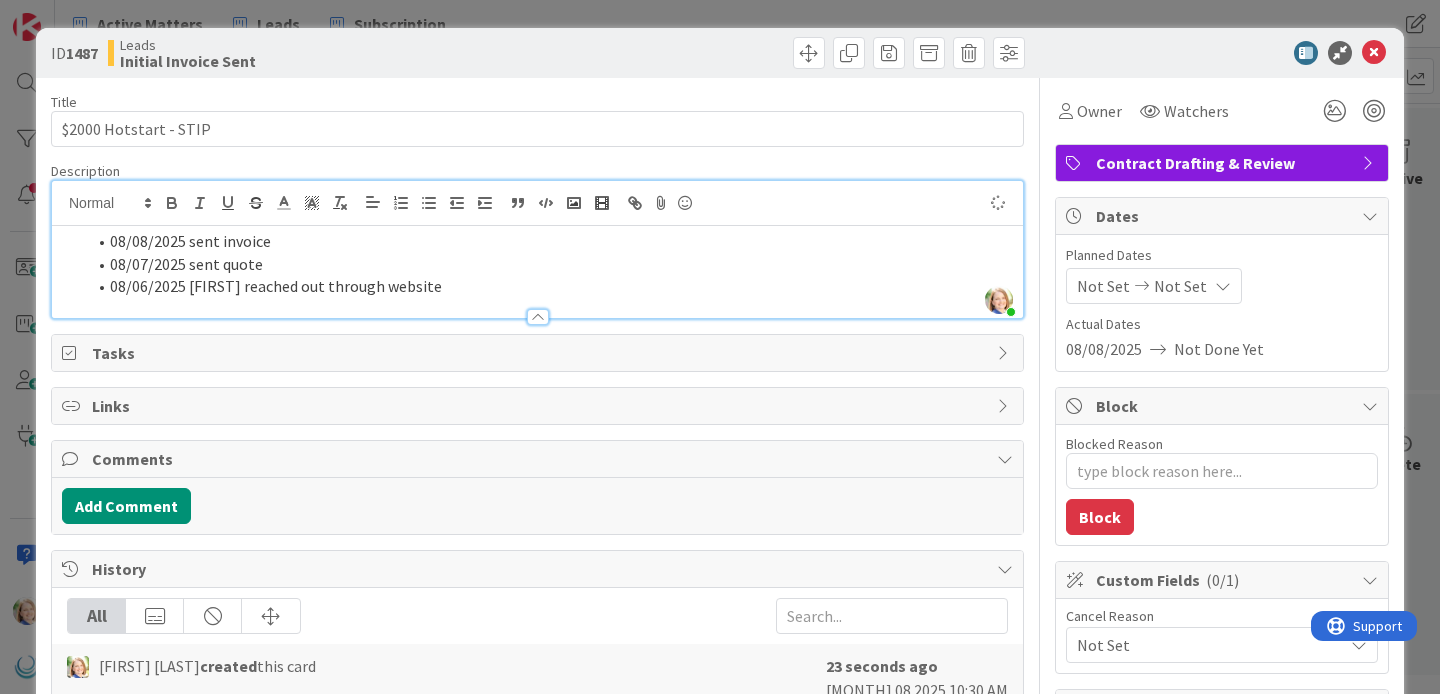 type on "x" 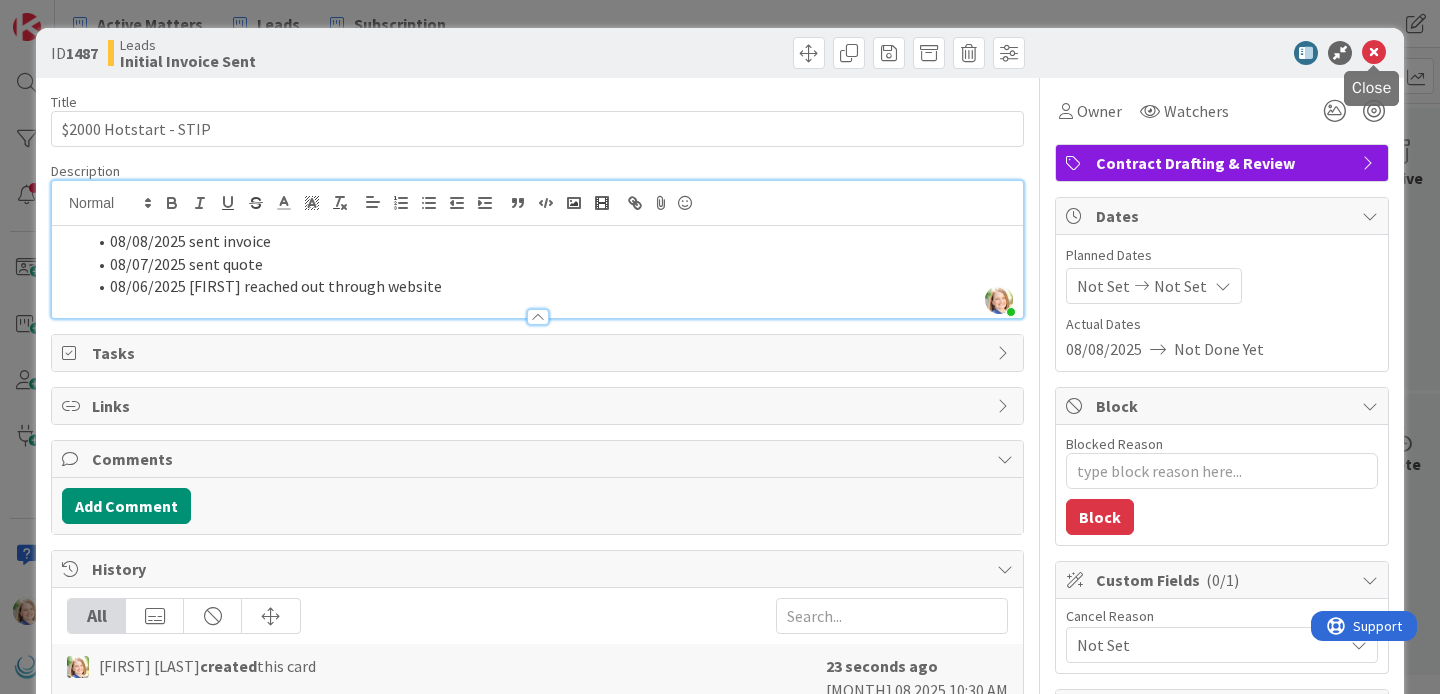 click at bounding box center (1374, 53) 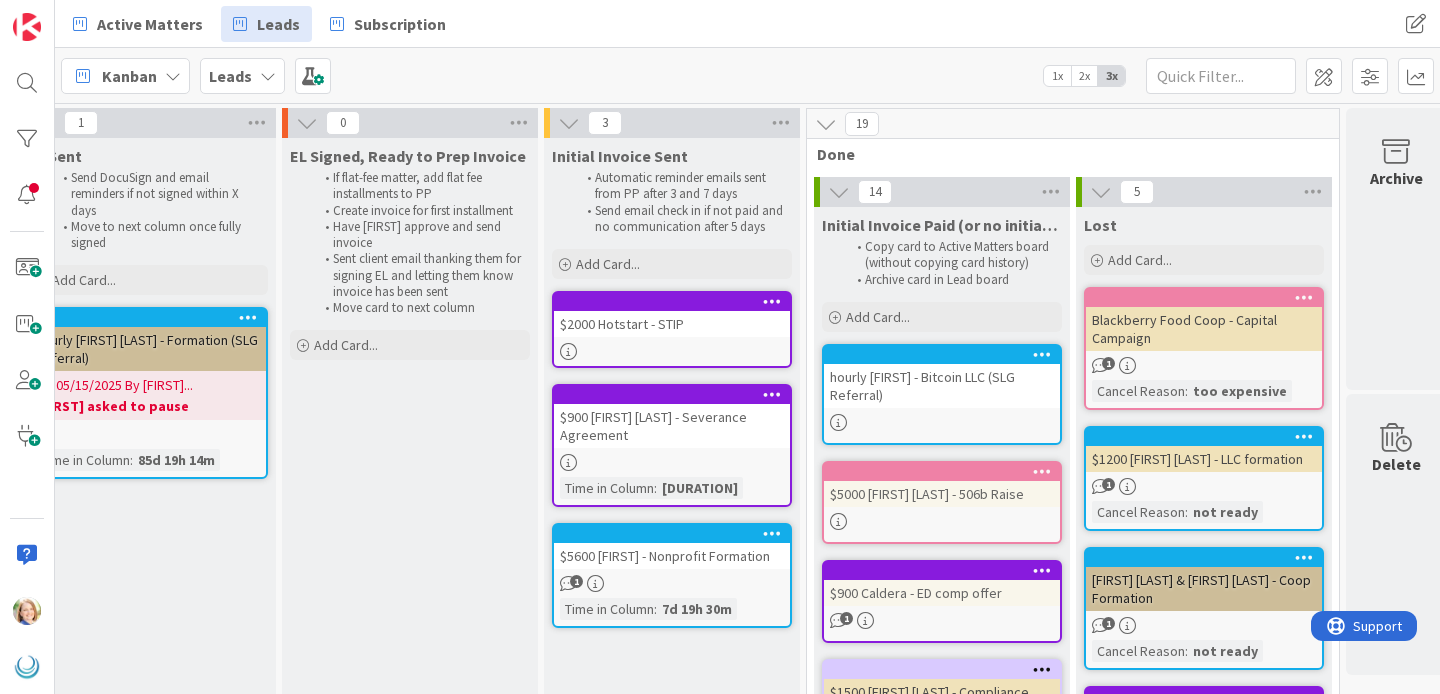 scroll, scrollTop: 0, scrollLeft: 0, axis: both 